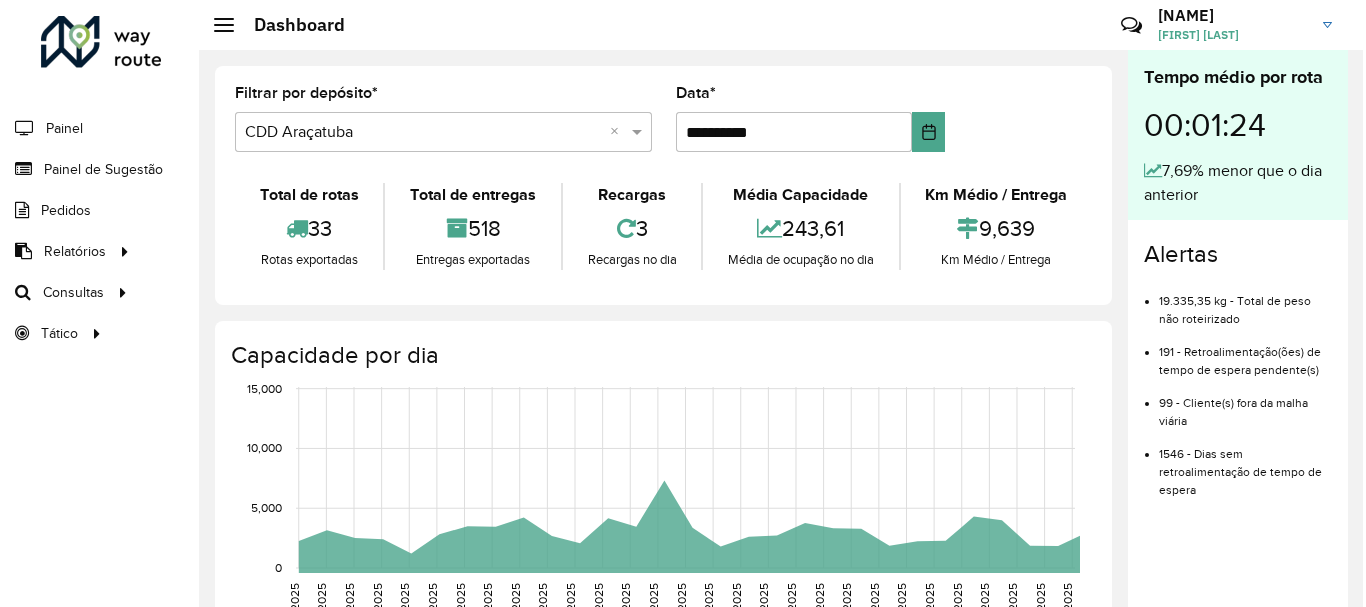 scroll, scrollTop: 0, scrollLeft: 0, axis: both 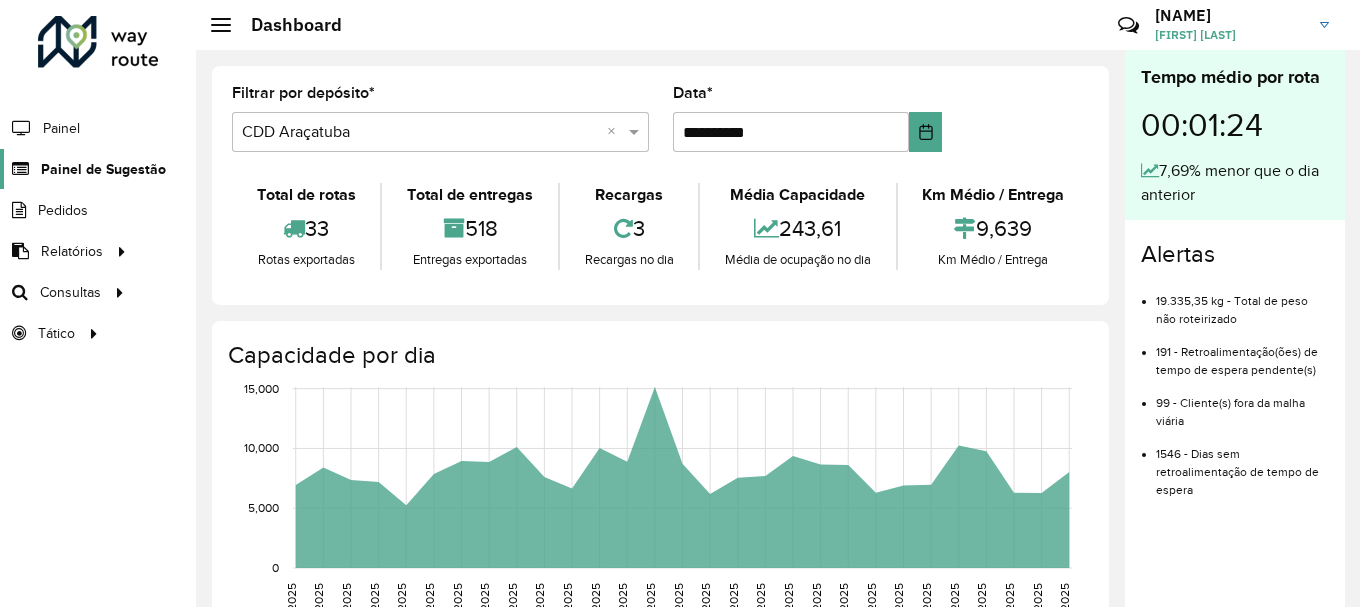 click on "Painel de Sugestão" 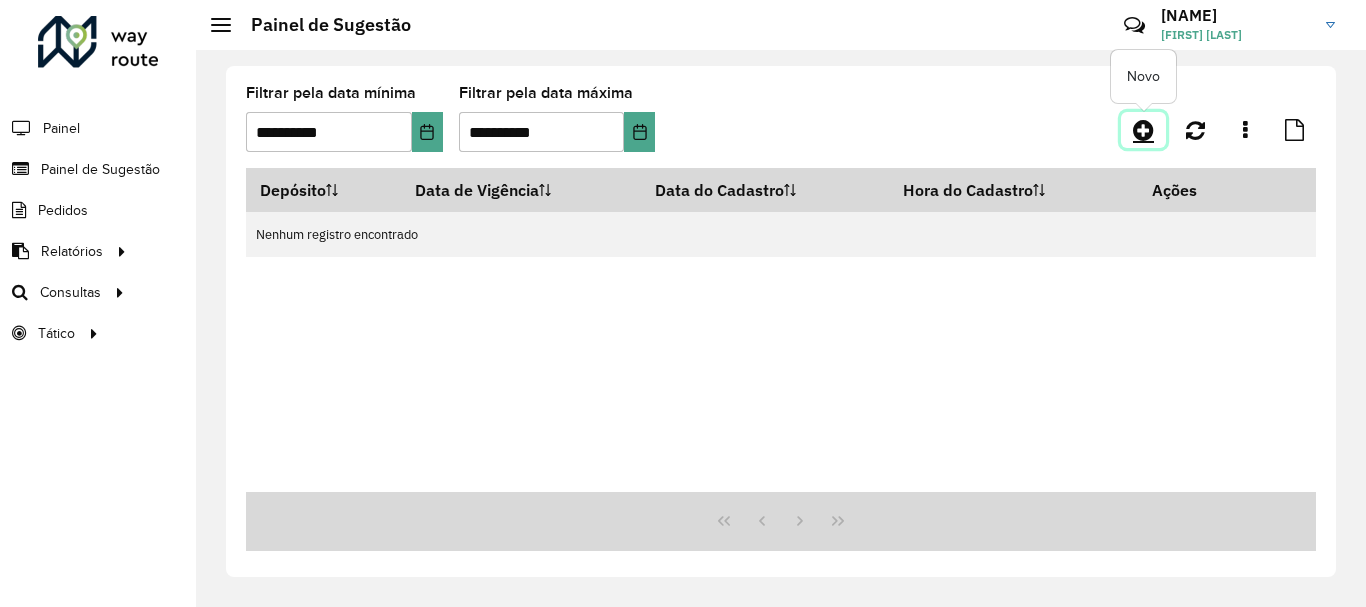 click 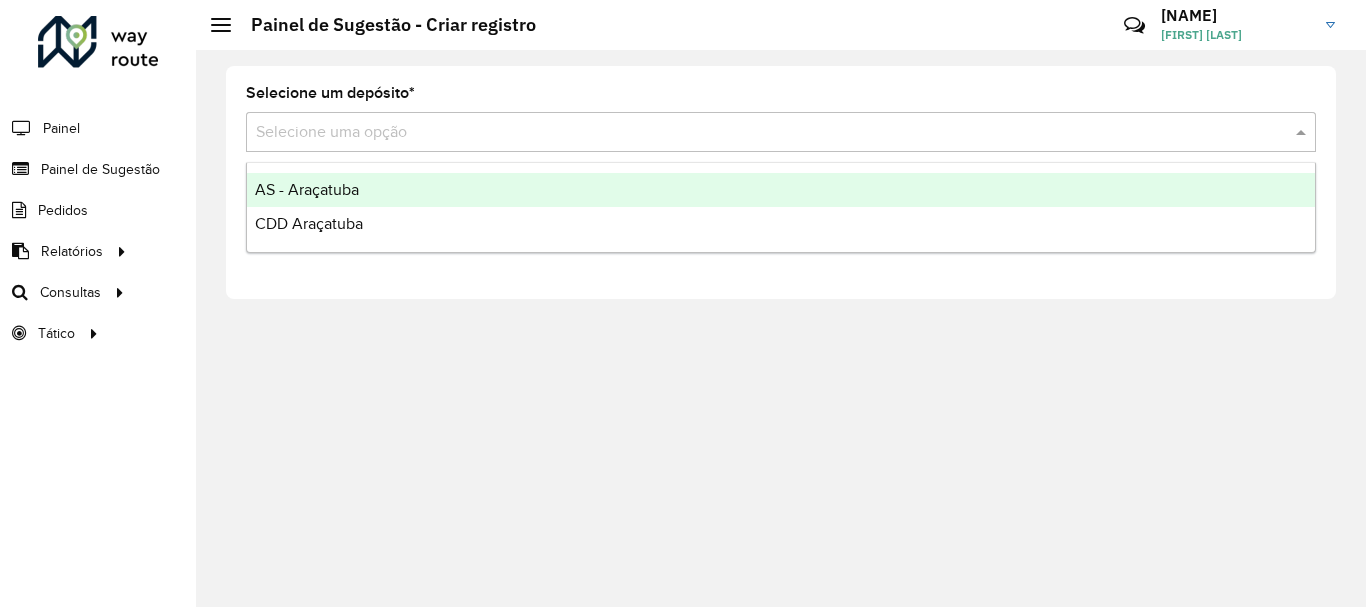click on "Selecione uma opção" at bounding box center (781, 132) 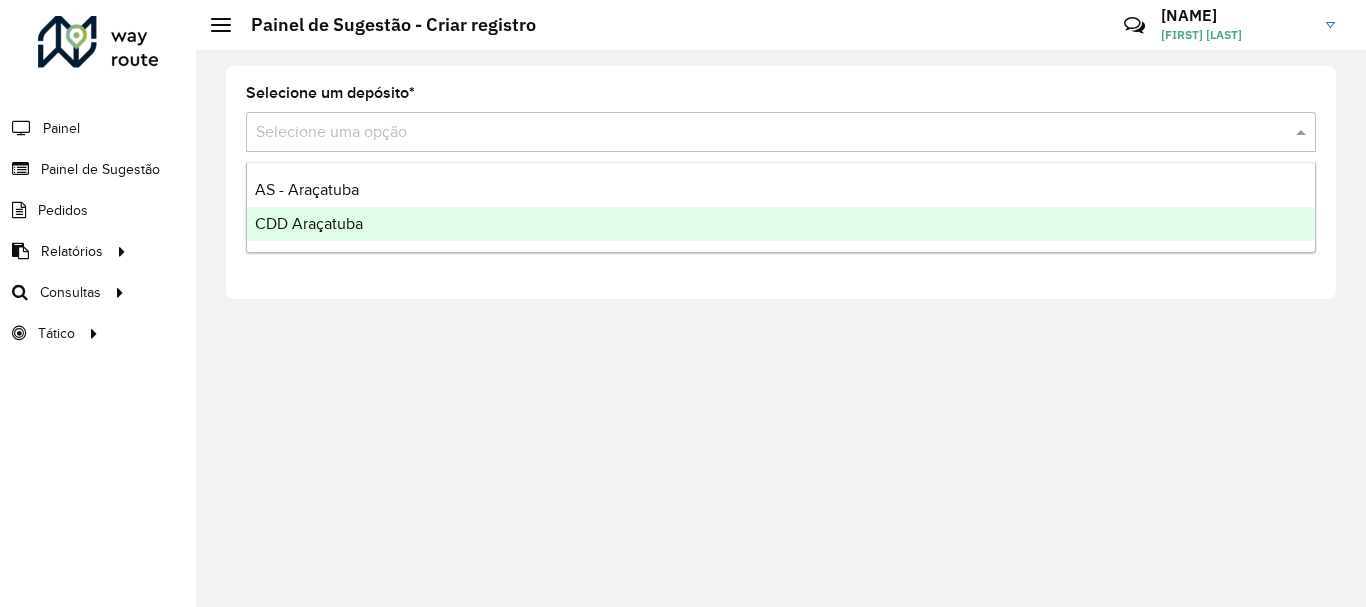 click on "CDD Araçatuba" at bounding box center (781, 224) 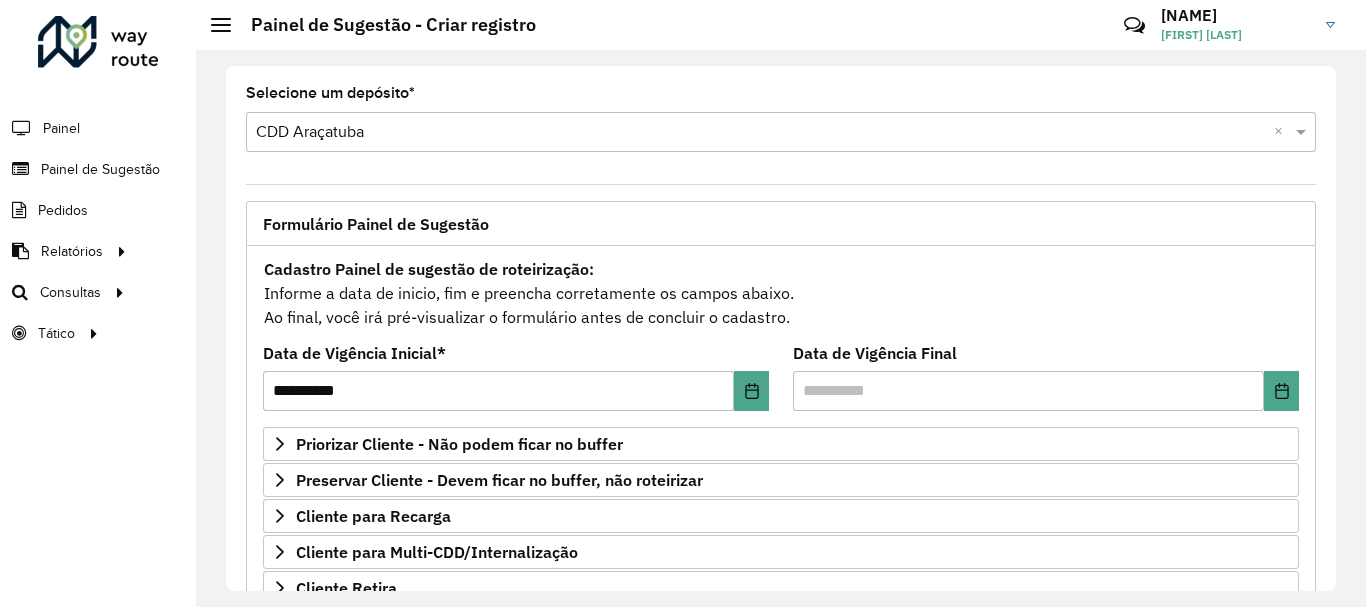 scroll, scrollTop: 200, scrollLeft: 0, axis: vertical 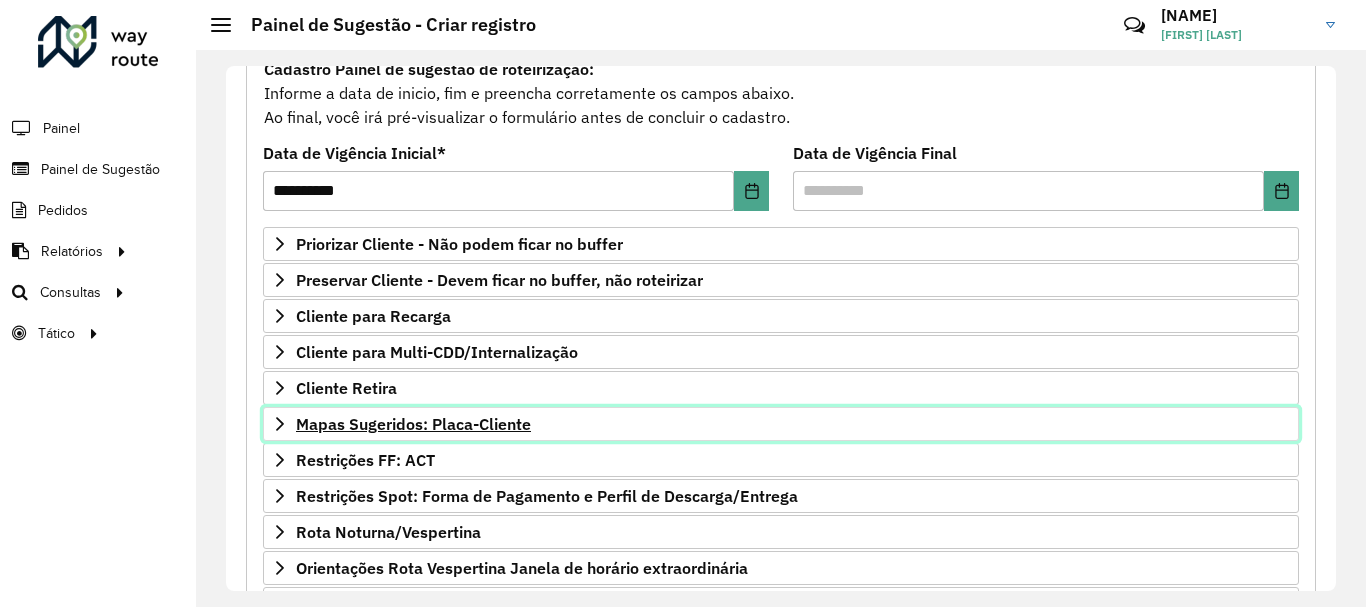 click on "Mapas Sugeridos: Placa-Cliente" at bounding box center [413, 424] 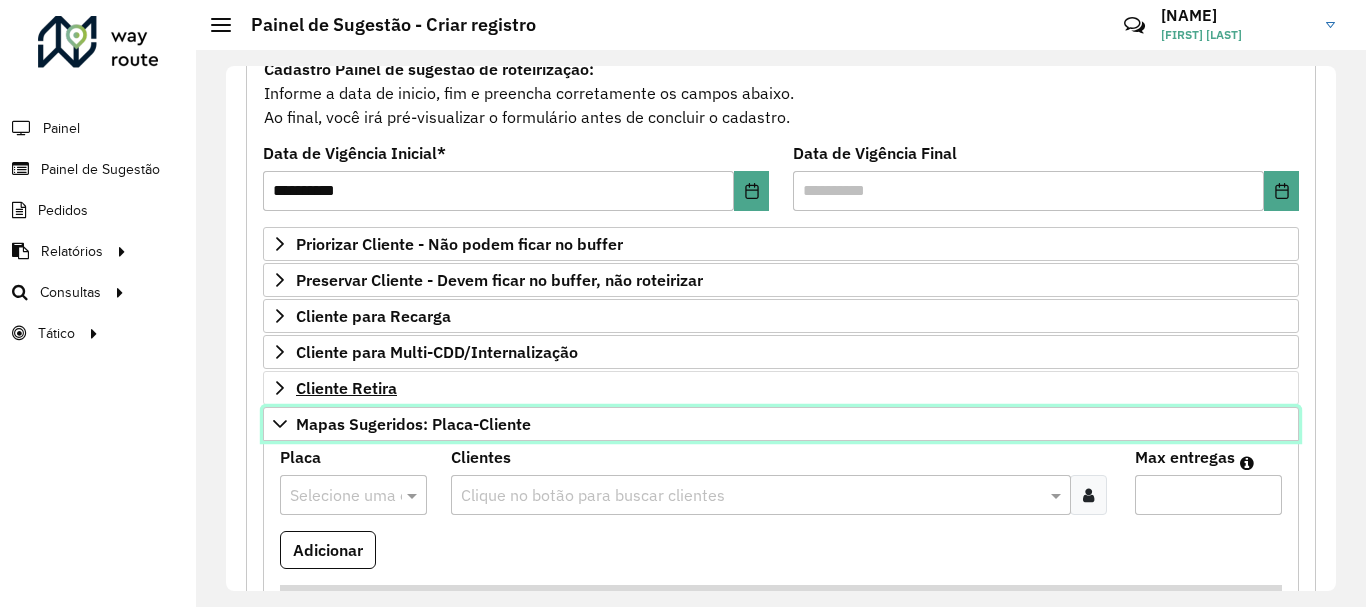 scroll, scrollTop: 400, scrollLeft: 0, axis: vertical 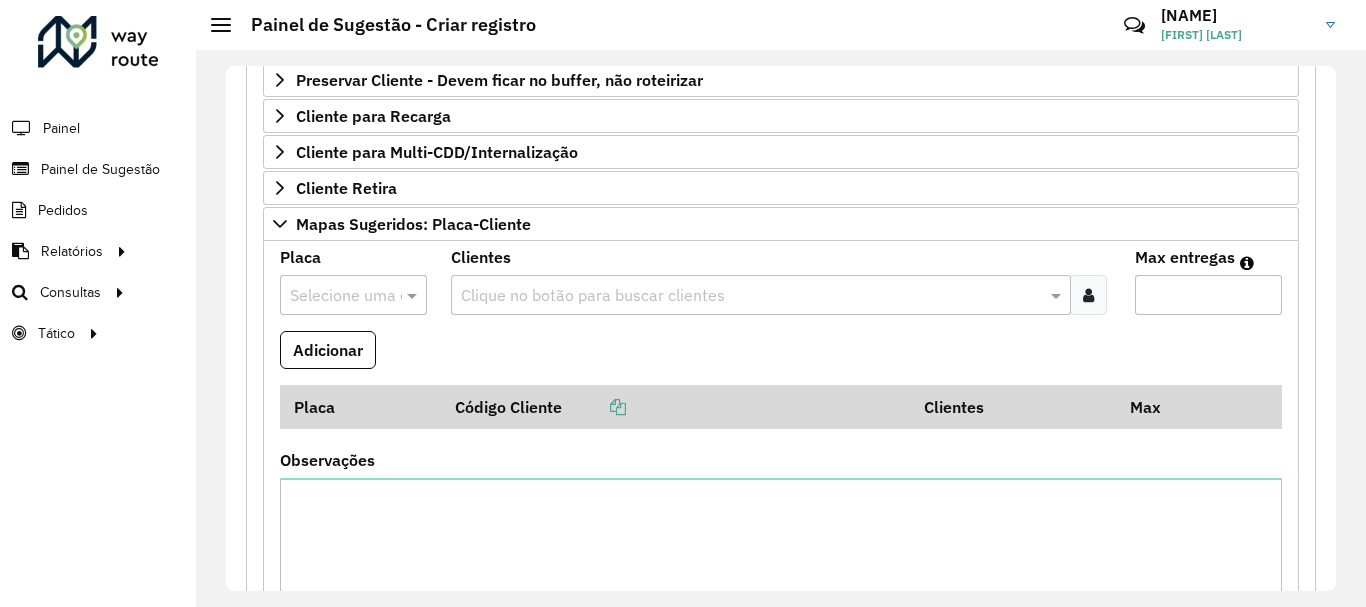 click at bounding box center (333, 296) 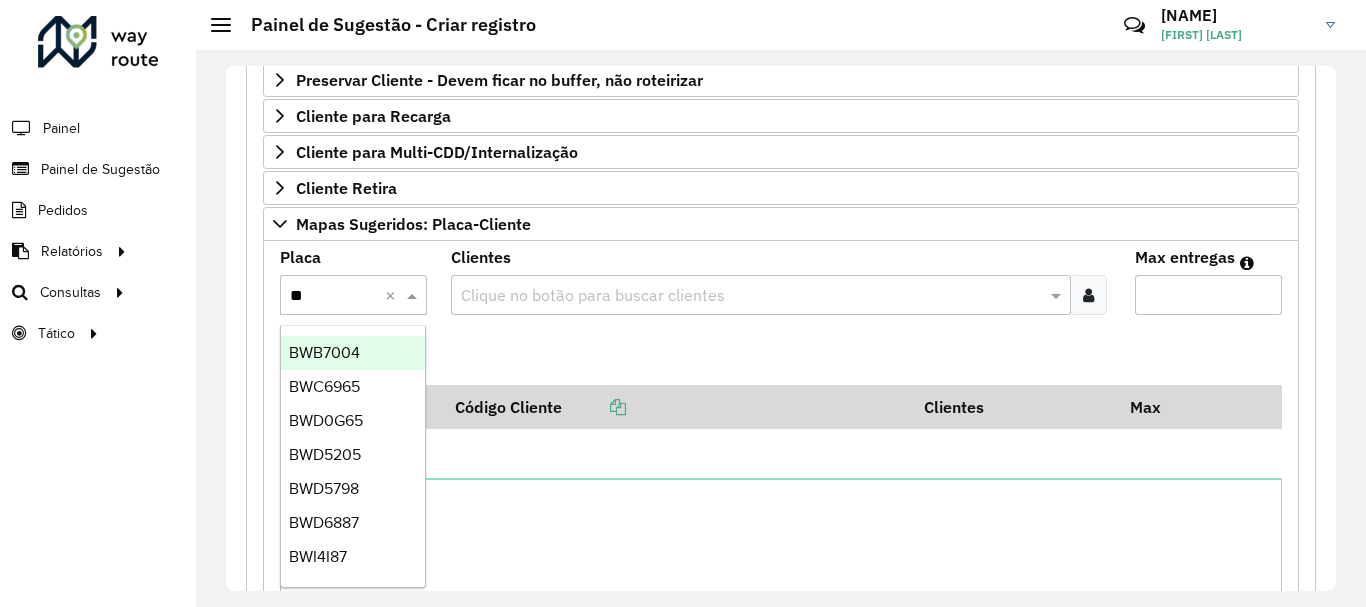 type on "***" 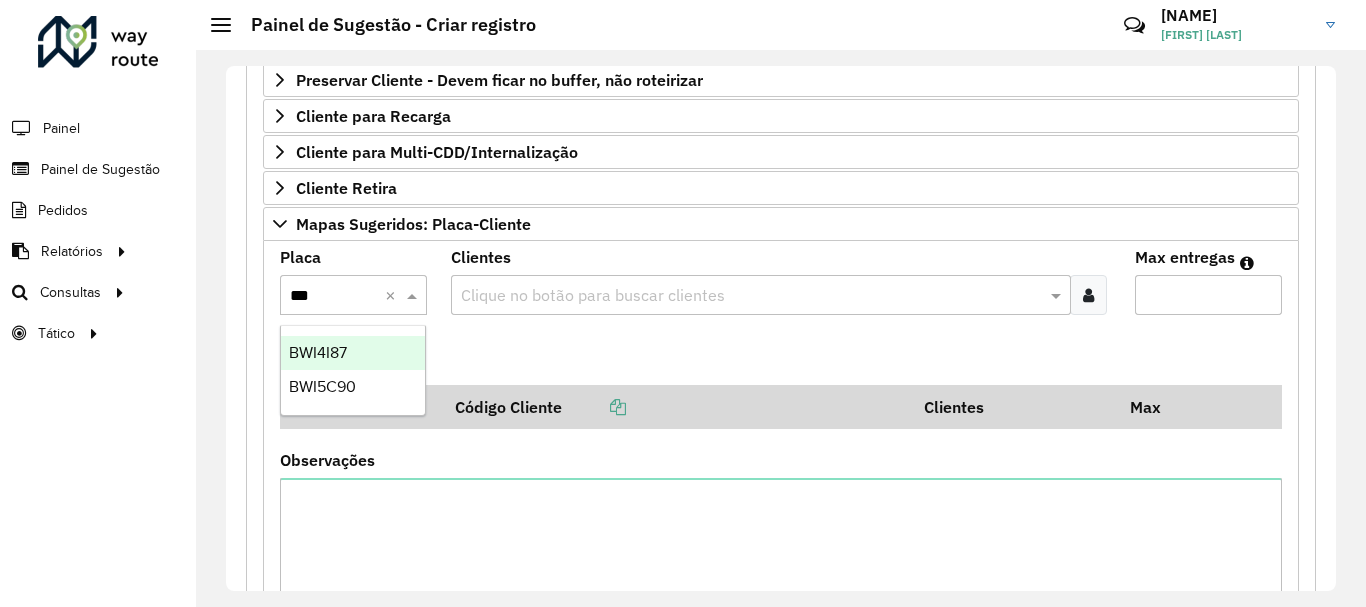 click on "BWI4I87" at bounding box center [353, 353] 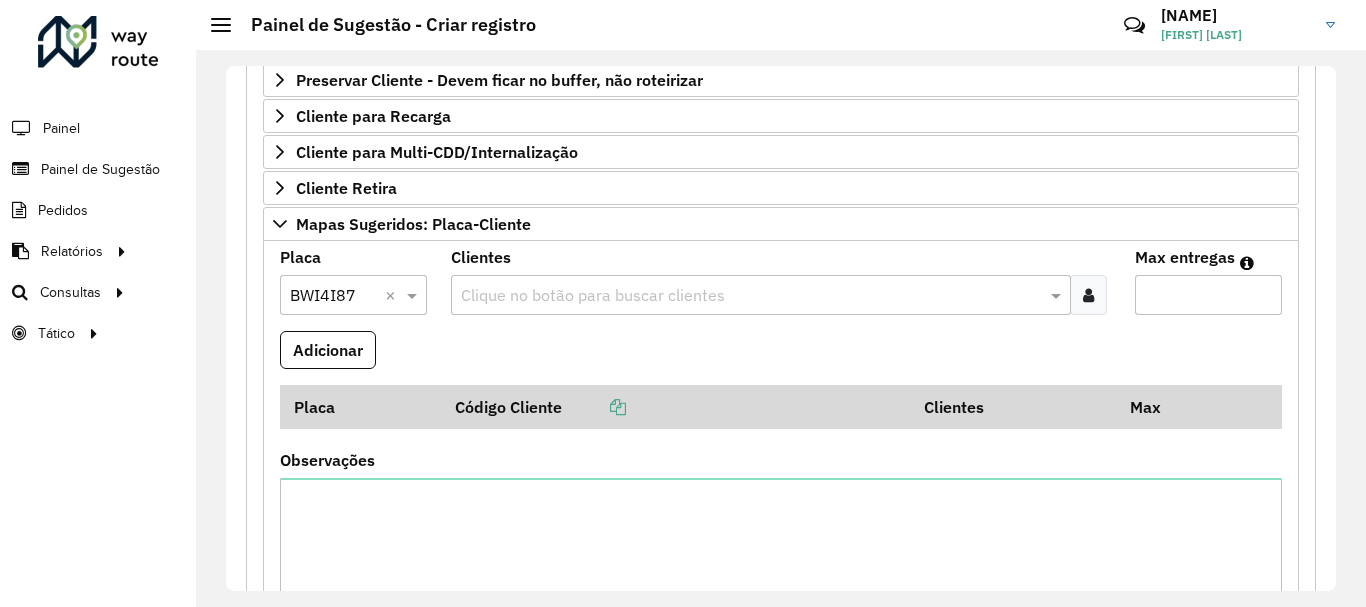 click at bounding box center [751, 296] 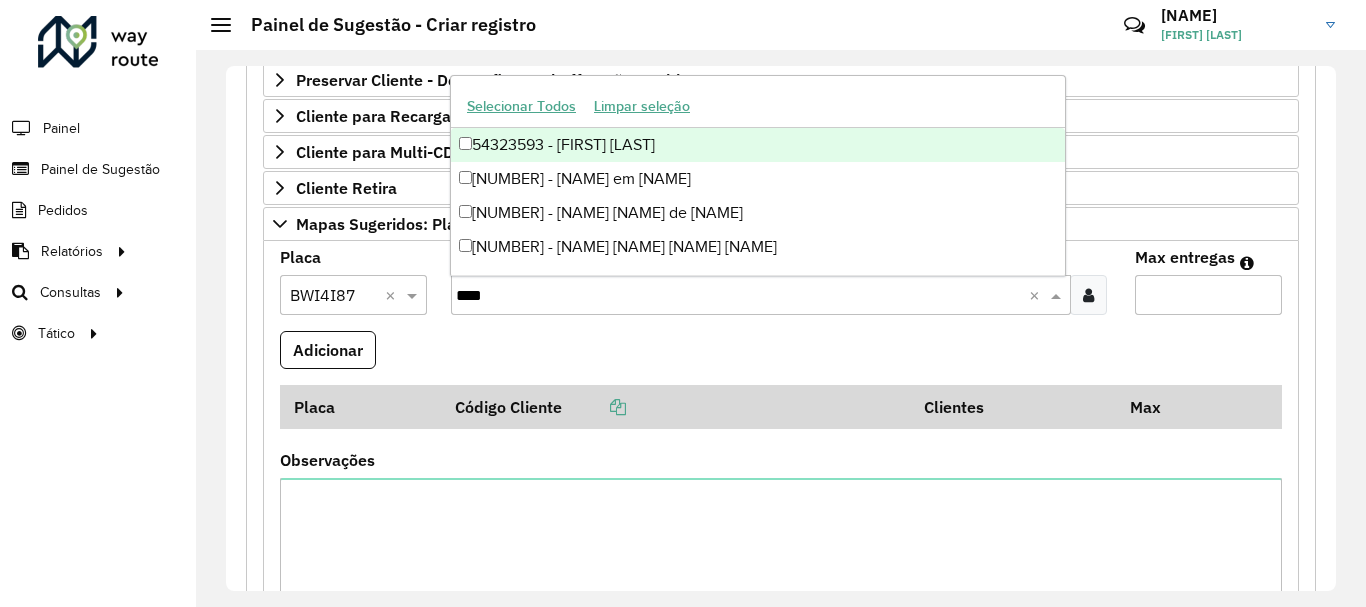 type on "*****" 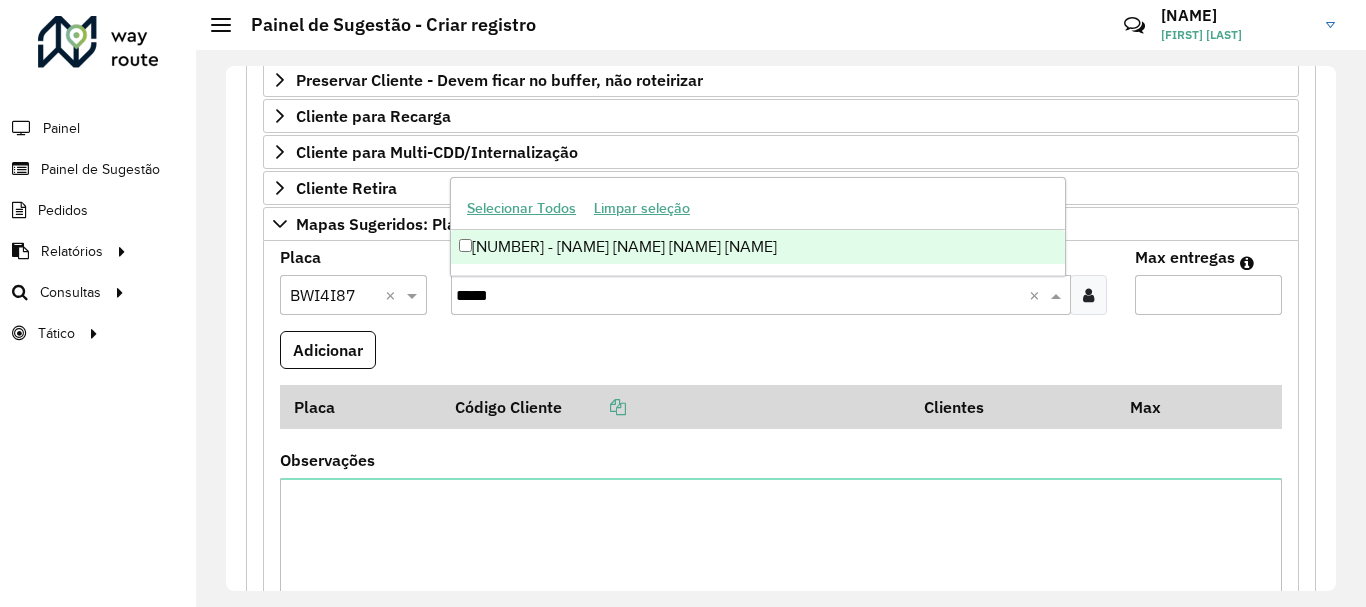 click on "[NUMBER] - [NAME] [NAME] [NAME] [NAME]" at bounding box center [758, 247] 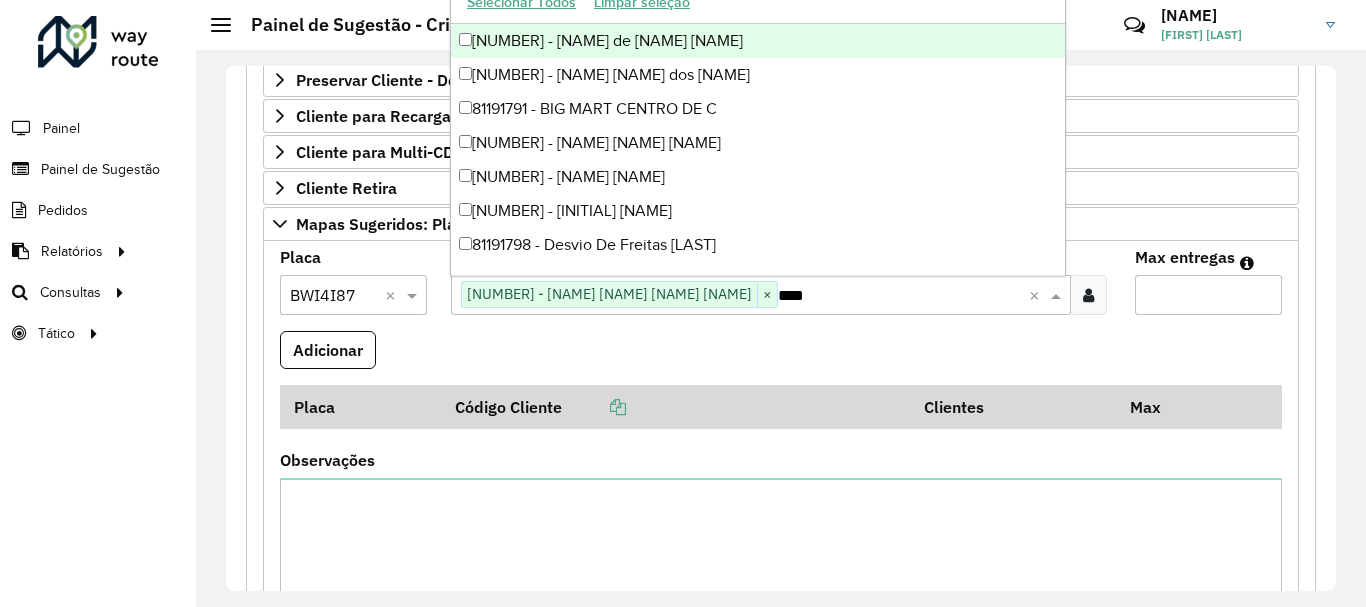 type on "*****" 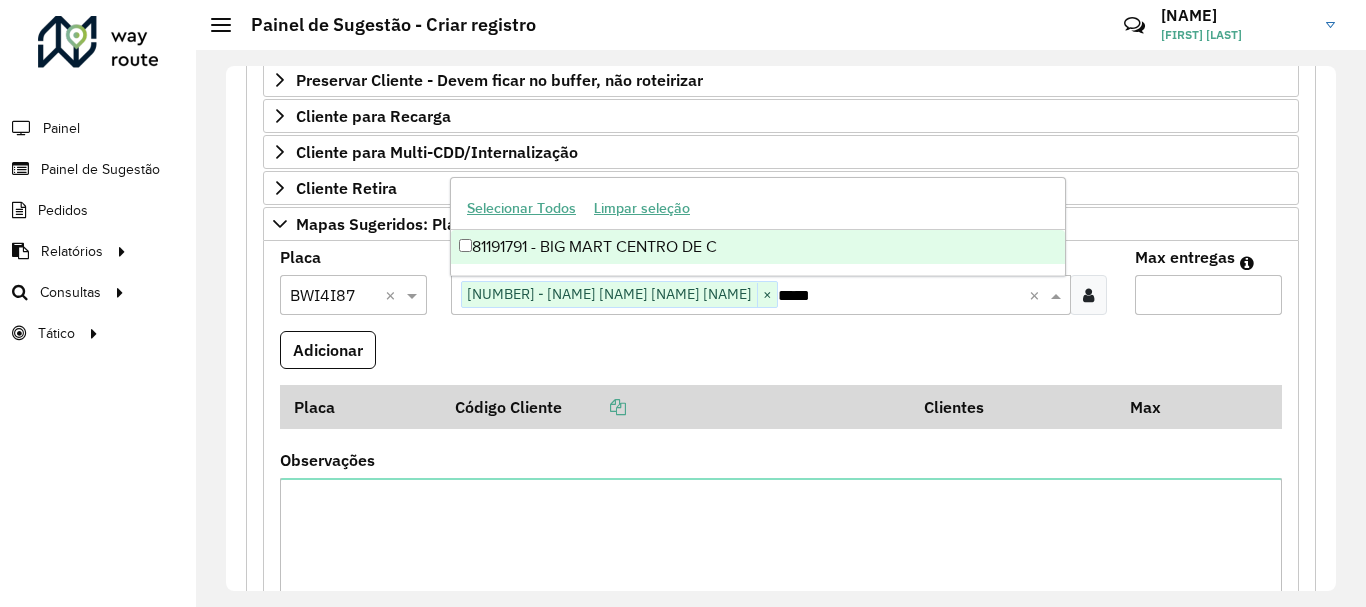 click on "81191791 - BIG MART CENTRO DE C" at bounding box center (758, 247) 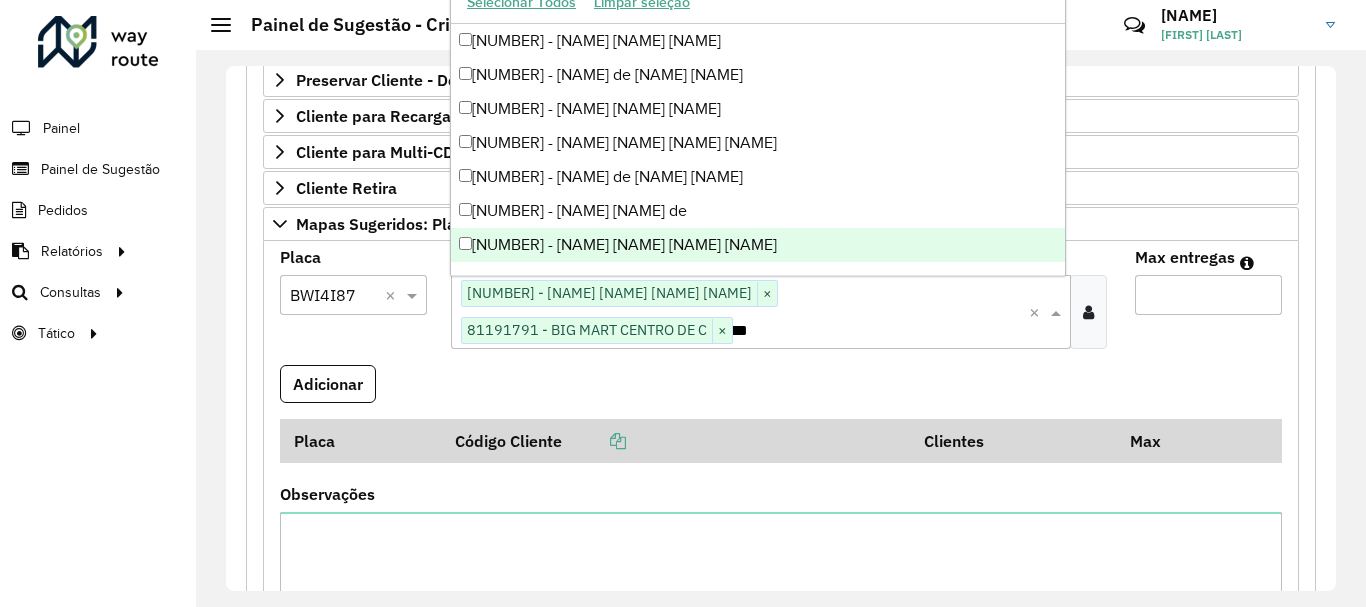 scroll, scrollTop: 0, scrollLeft: 33, axis: horizontal 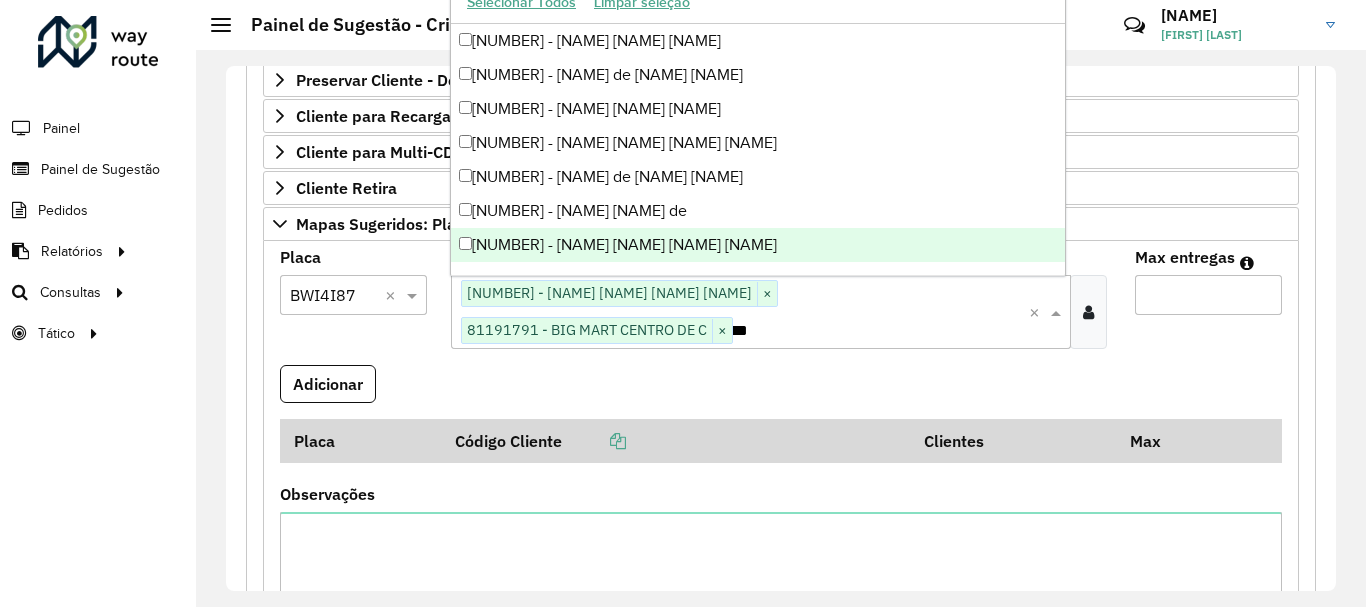 type on "*****" 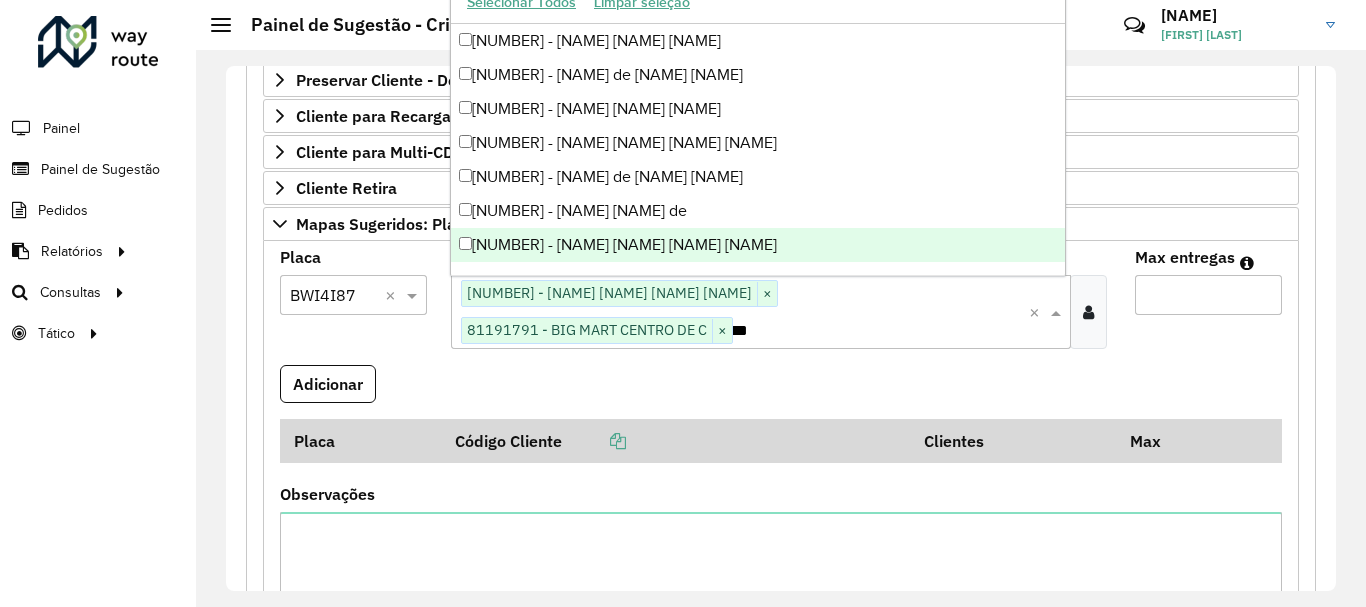 scroll, scrollTop: 0, scrollLeft: 33, axis: horizontal 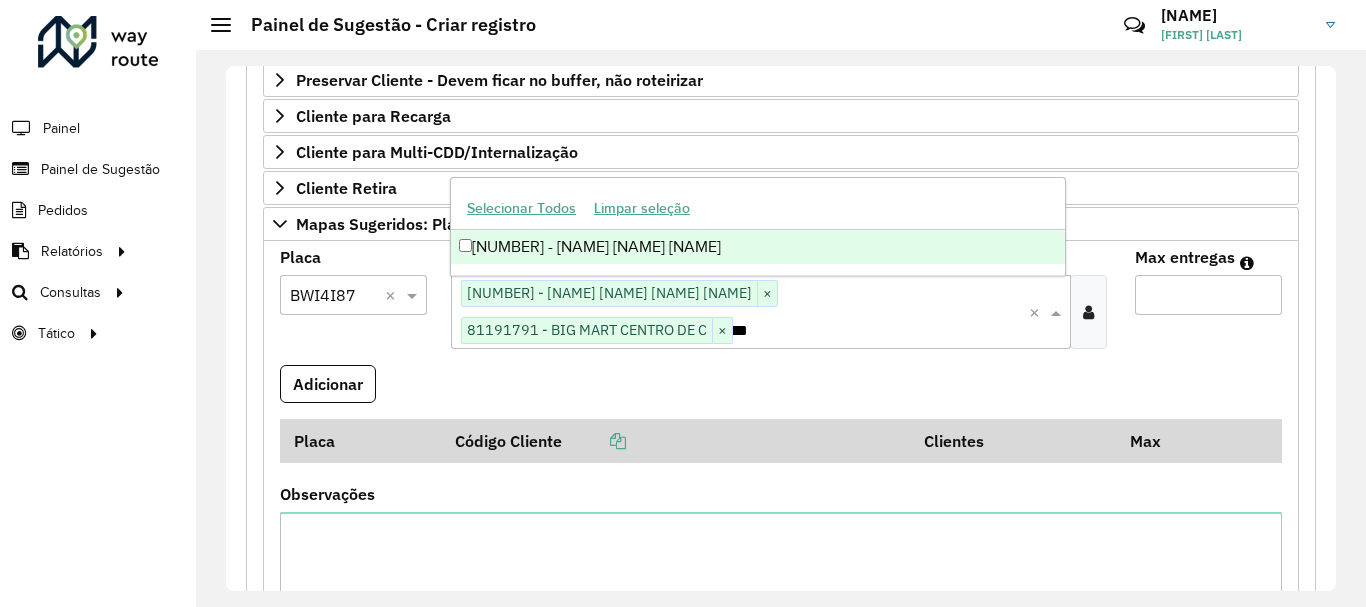 click on "[NUMBER] - [NAME] [NAME] [NAME]" at bounding box center (758, 247) 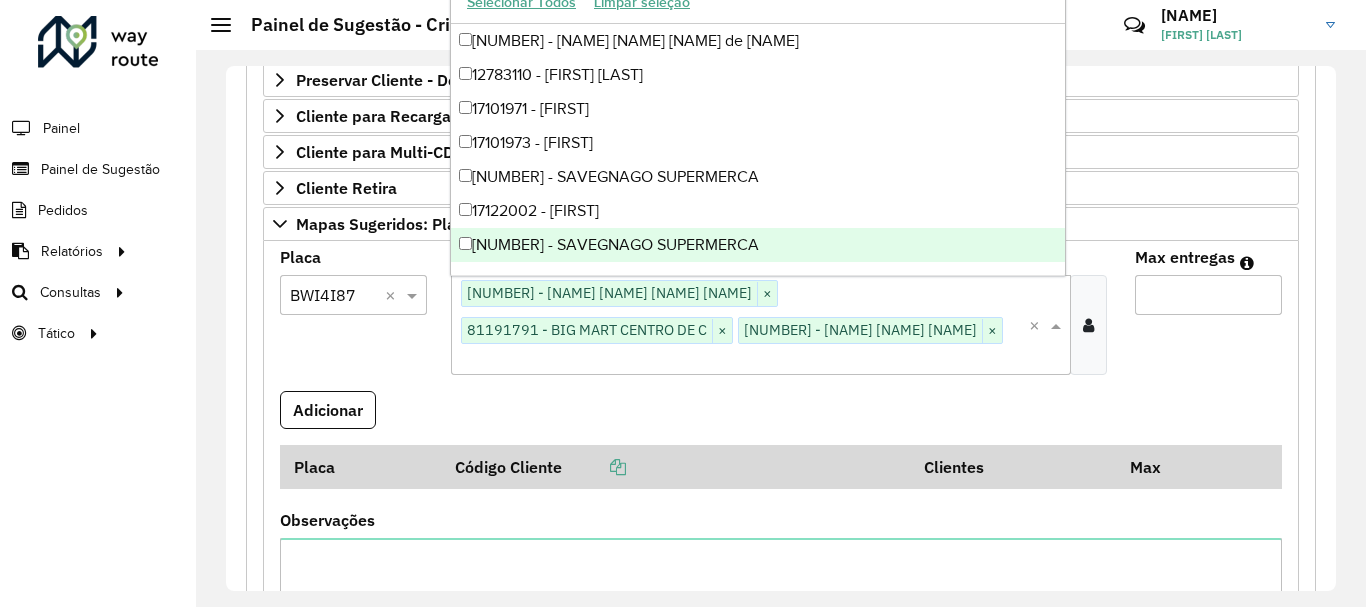 scroll, scrollTop: 0, scrollLeft: 0, axis: both 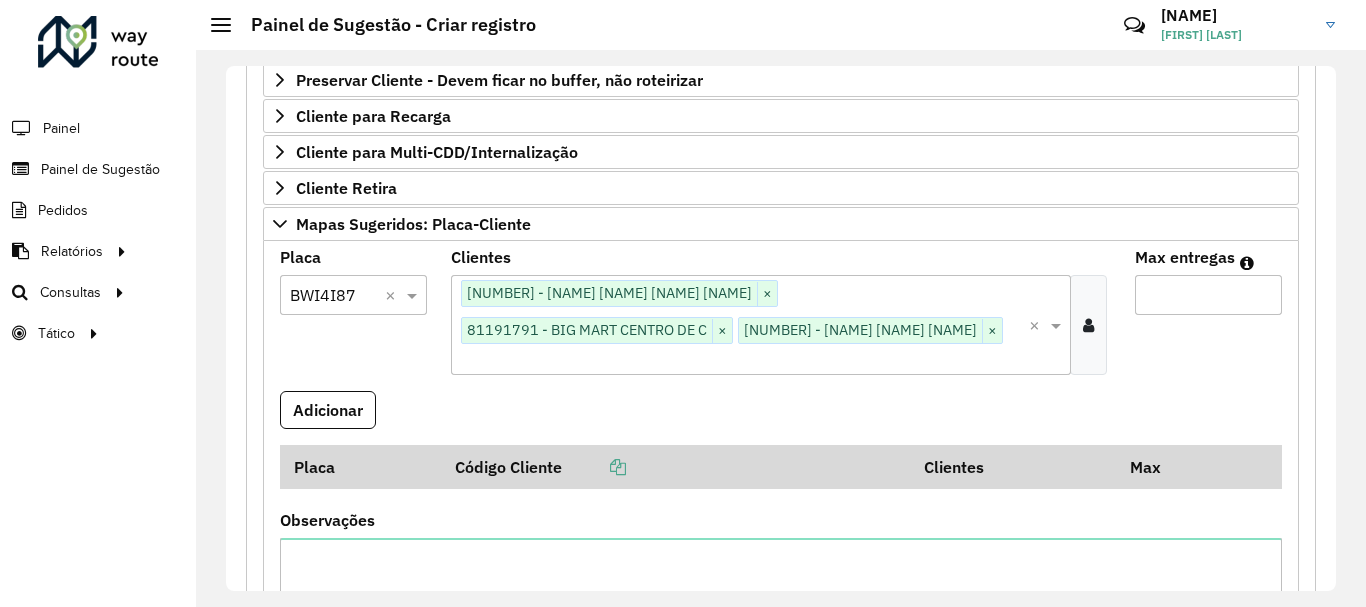 click on "*" at bounding box center [1208, 295] 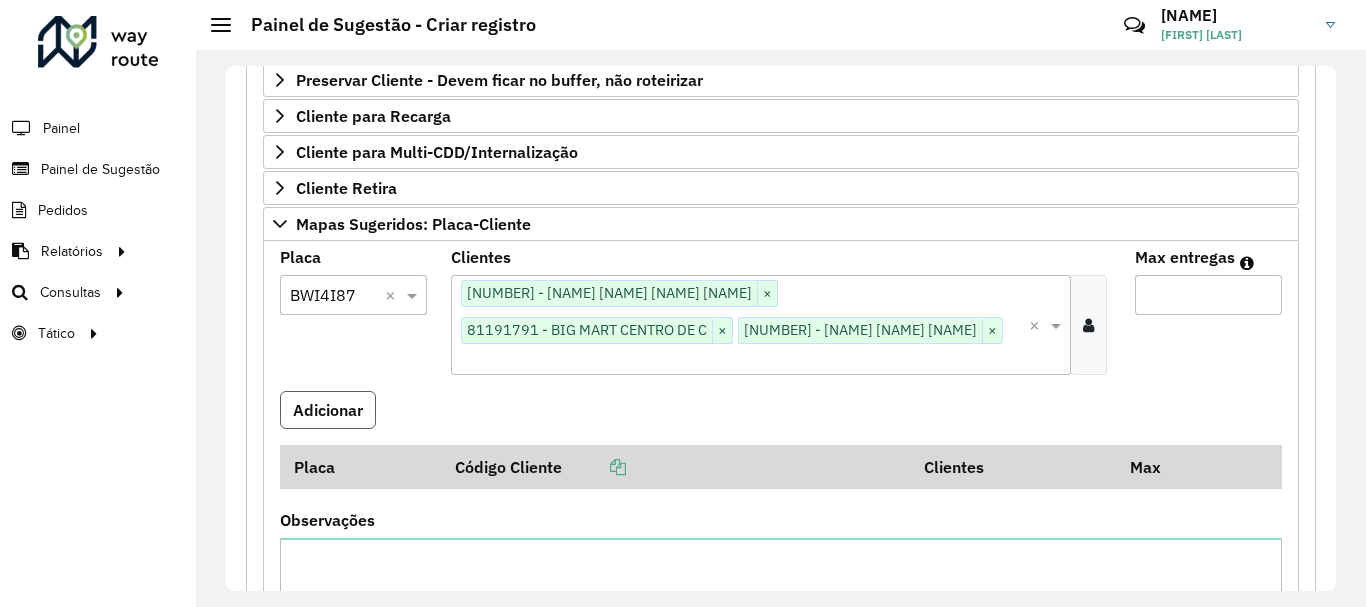 click on "Adicionar" at bounding box center [328, 410] 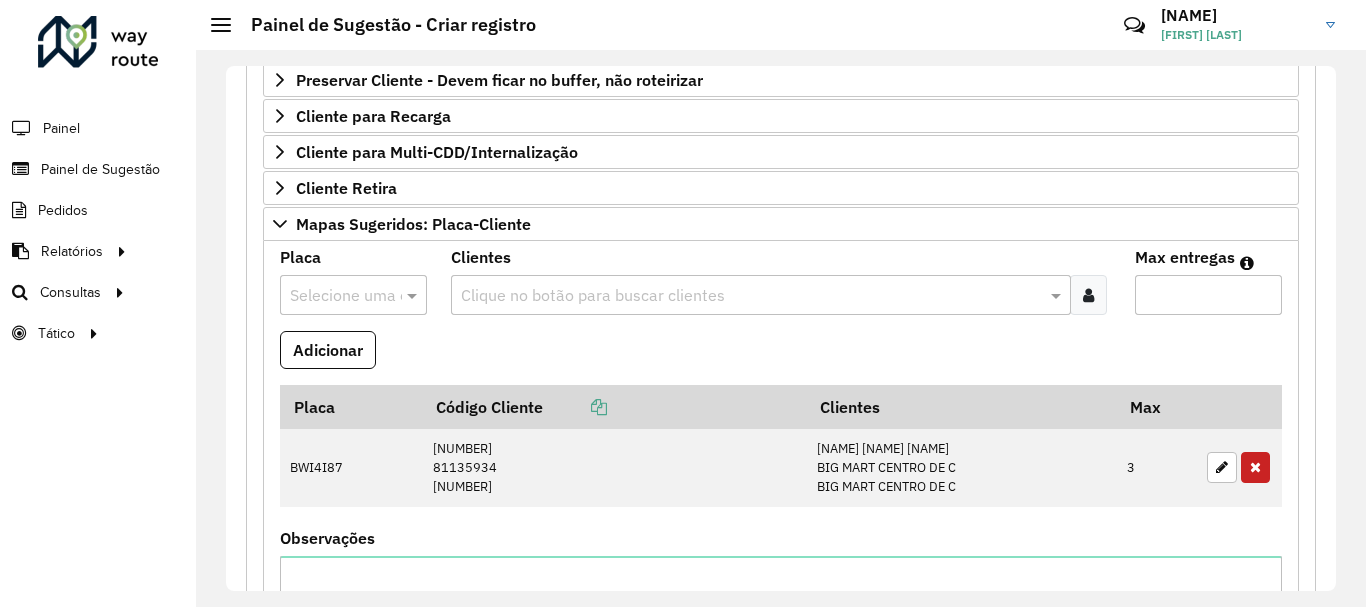 click at bounding box center [353, 295] 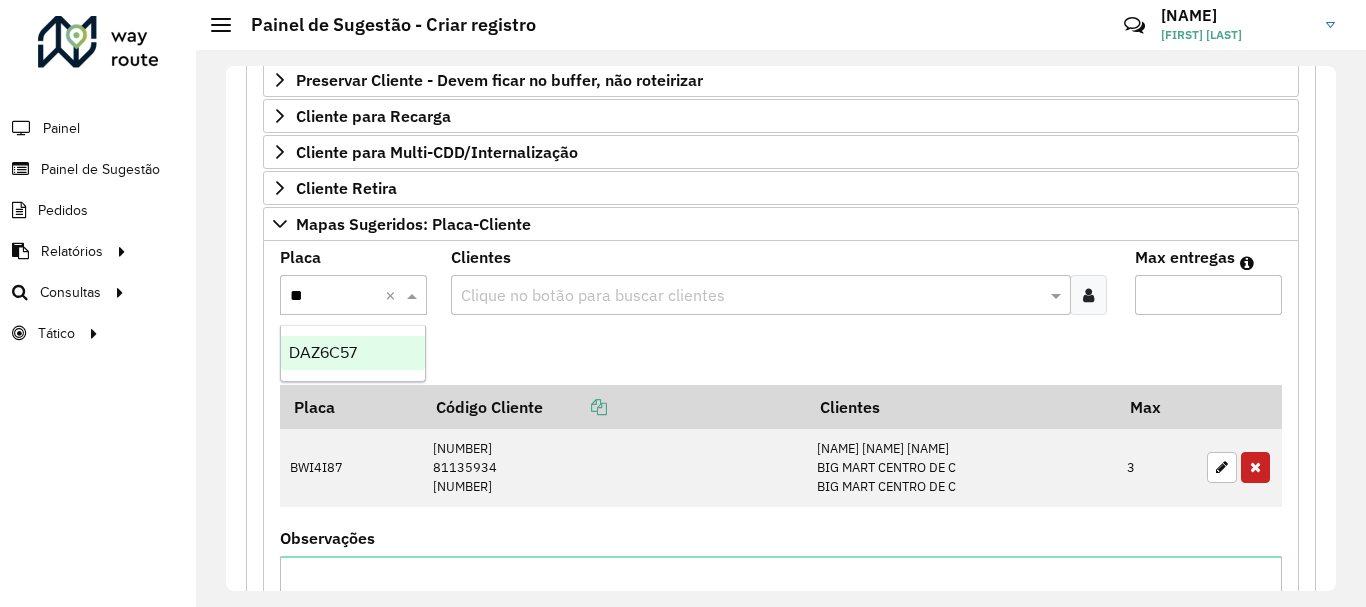 type on "***" 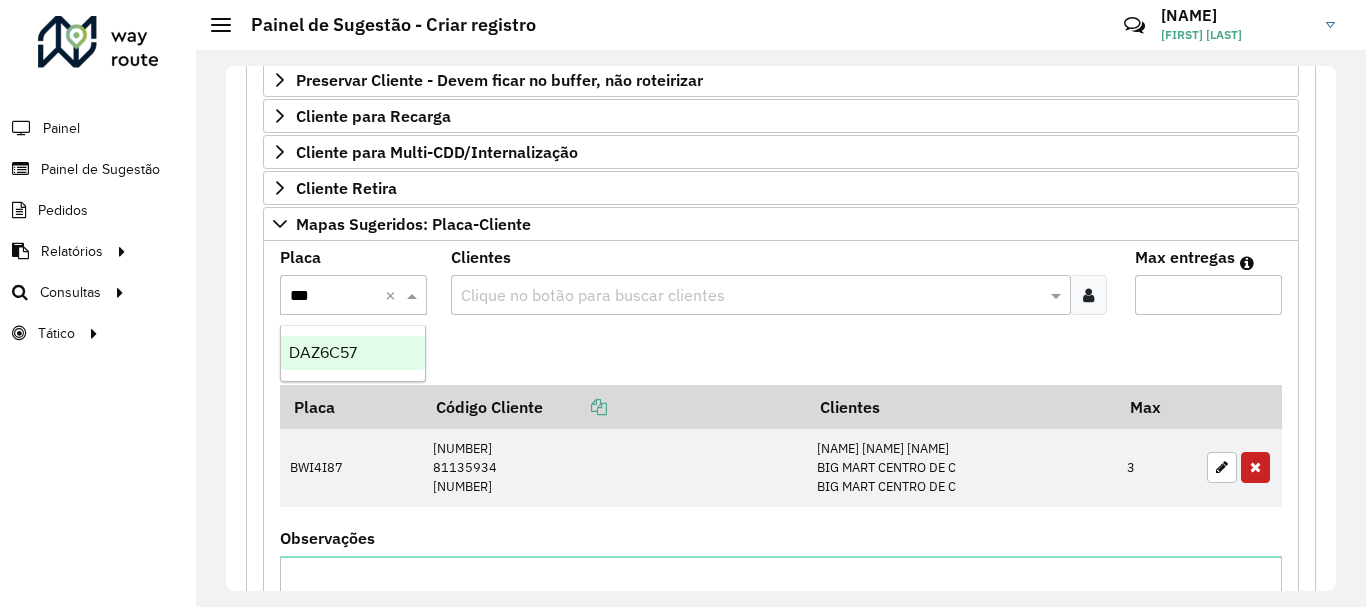 click on "DAZ6C57" at bounding box center [353, 353] 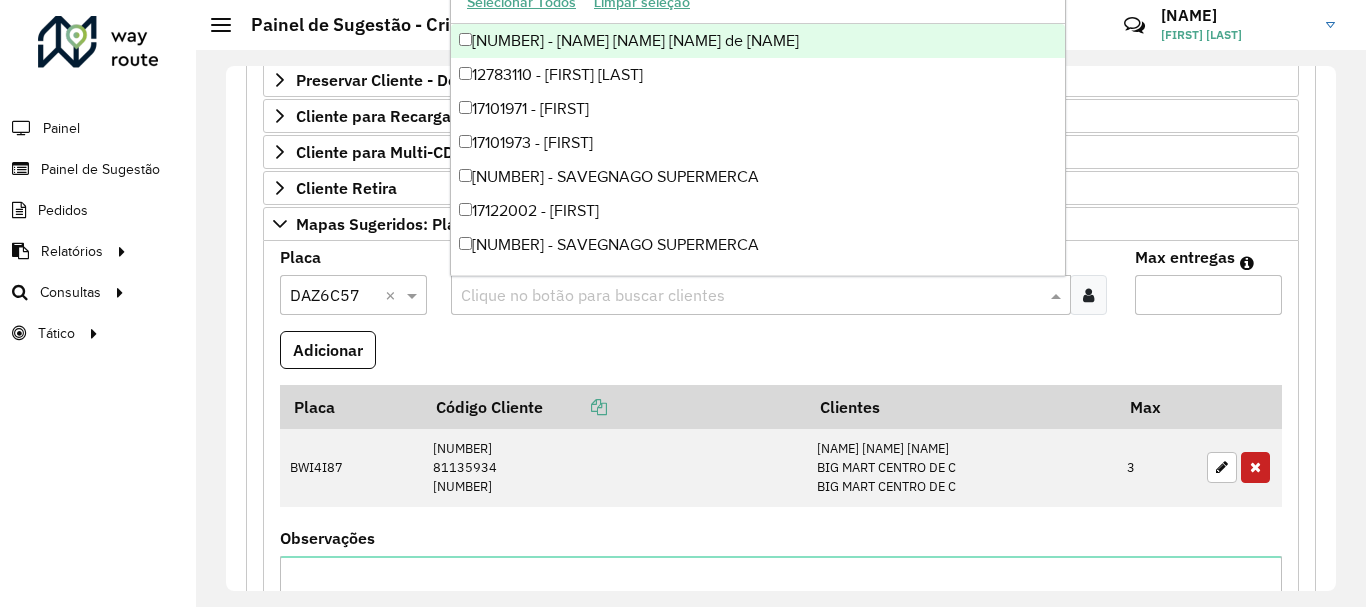 click on "Clique no botão para buscar clientes" at bounding box center (761, 295) 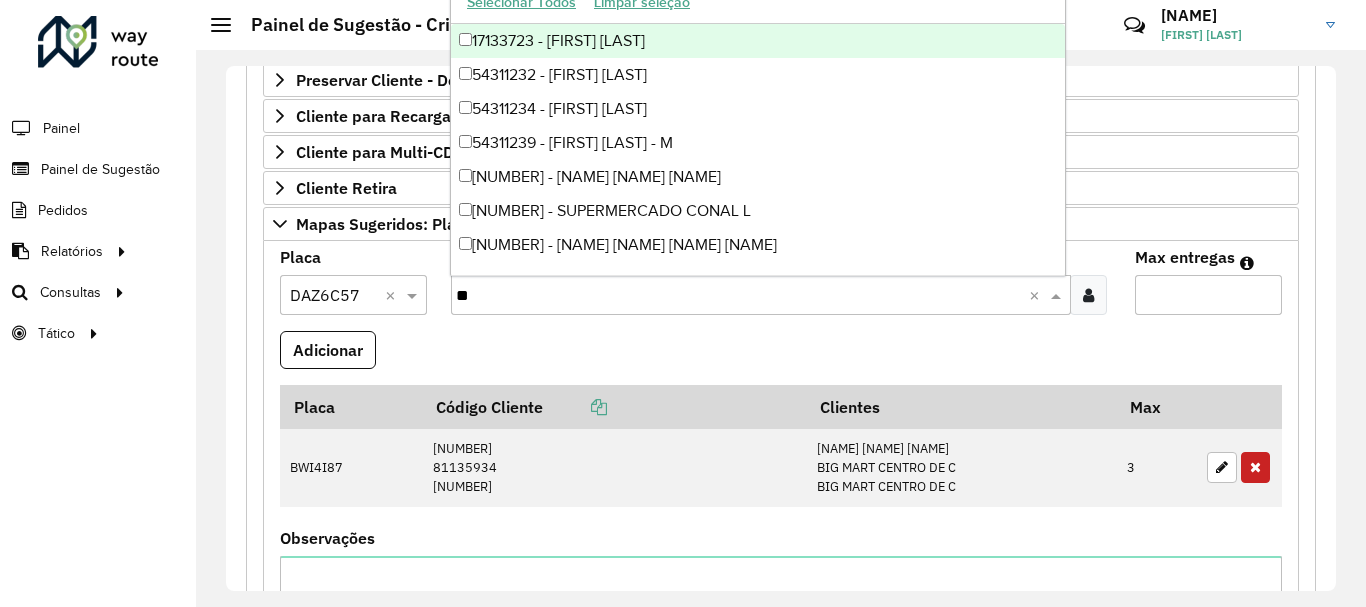 type on "*" 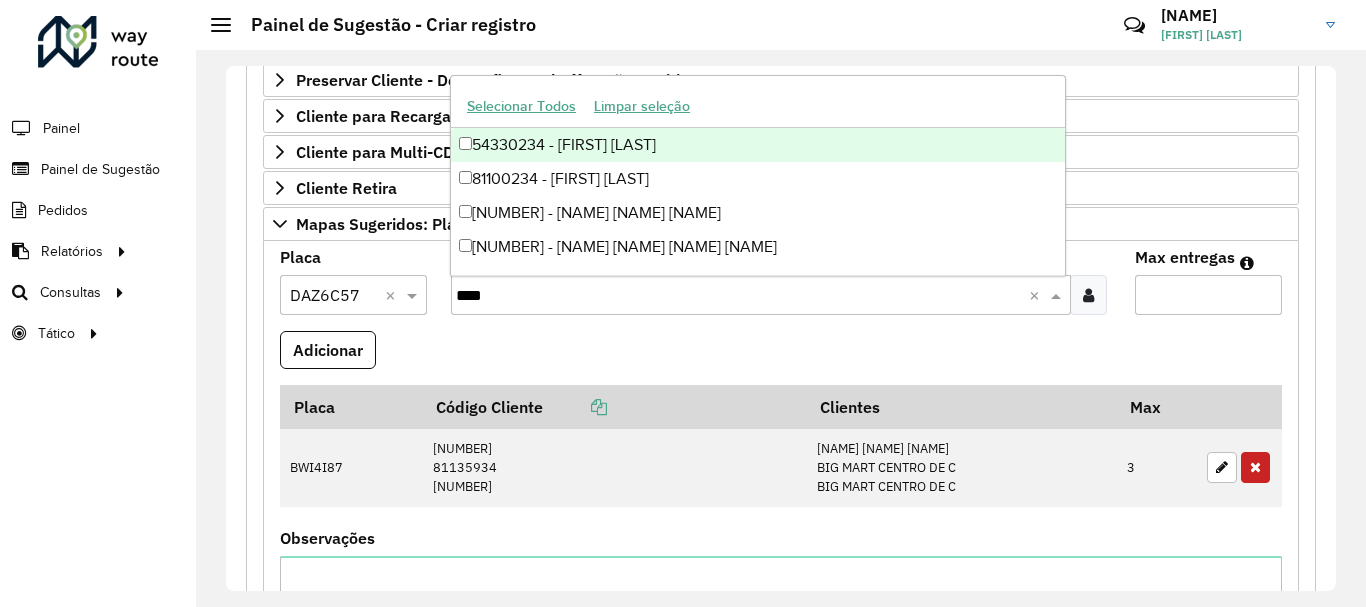 type on "*****" 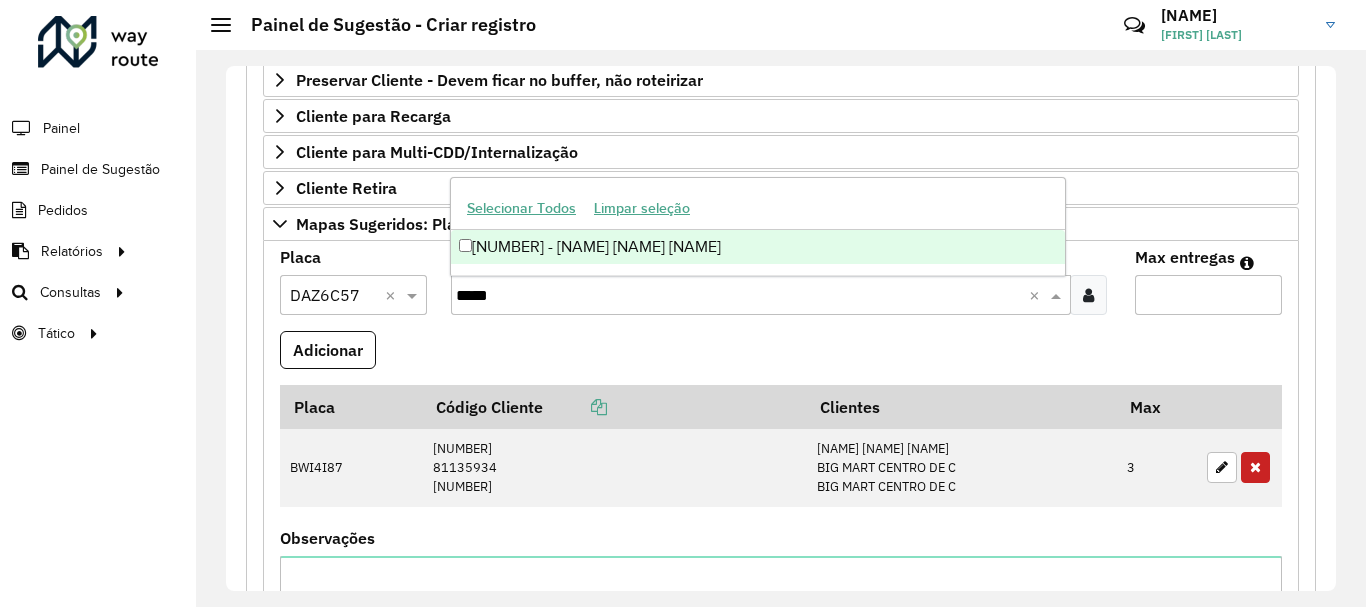 click on "[NUMBER] - [NAME] [NAME] [NAME]" at bounding box center [758, 247] 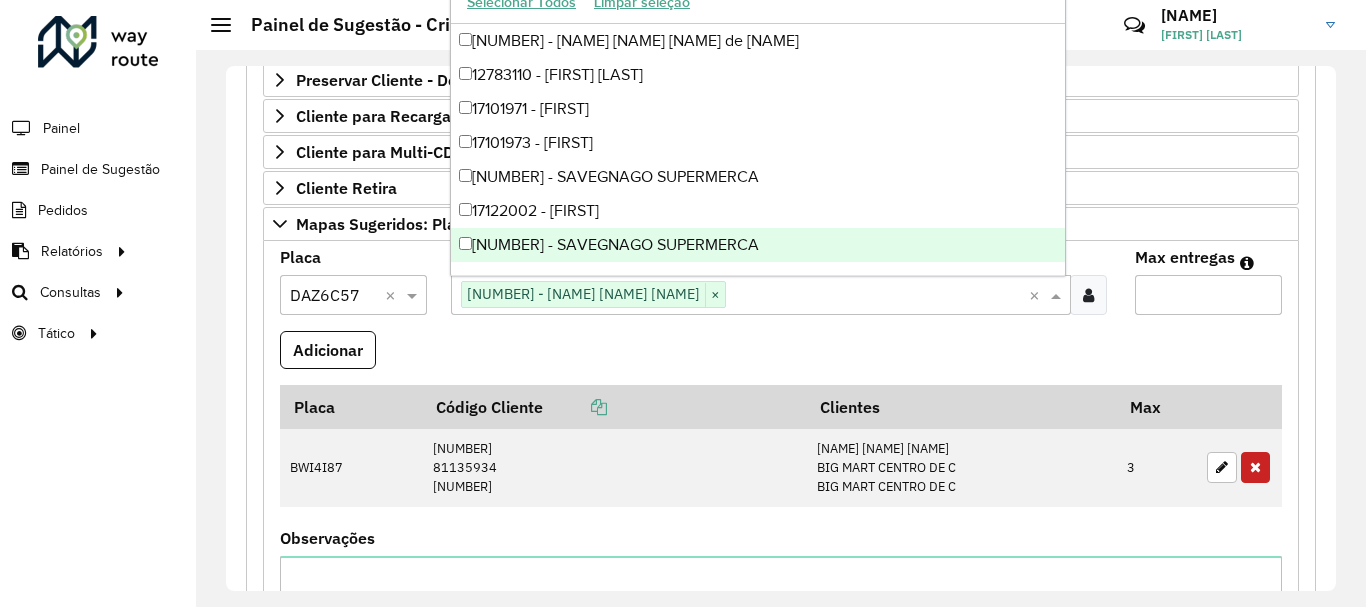 click at bounding box center (869, 296) 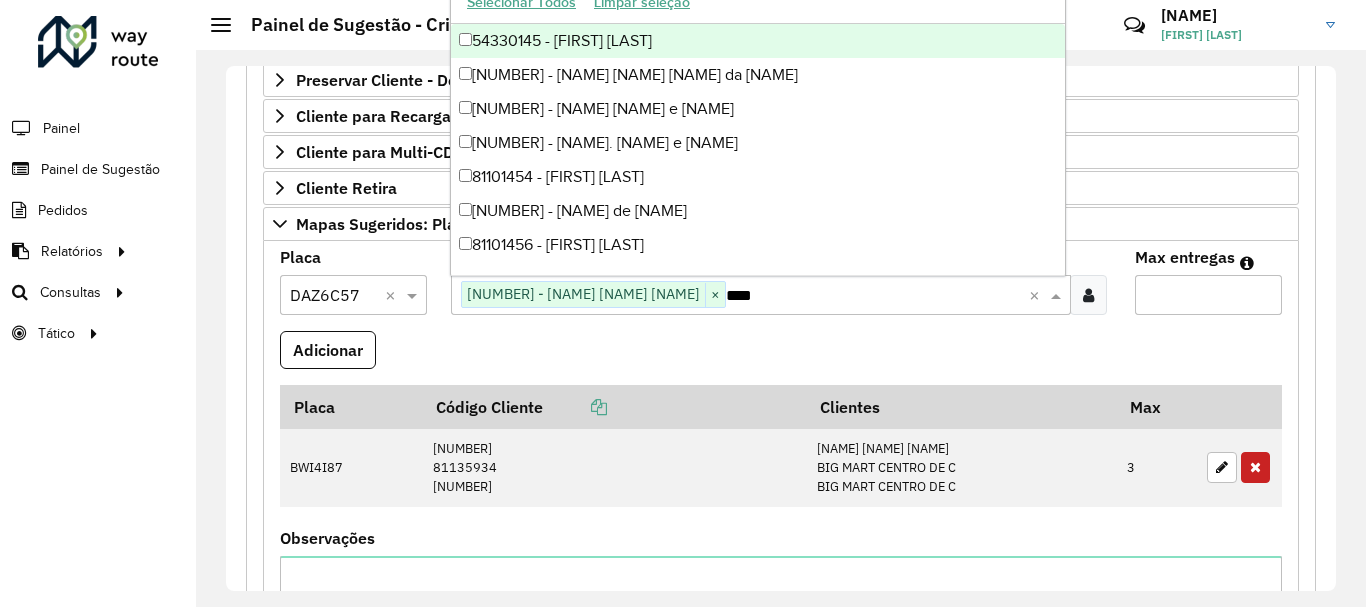type on "*****" 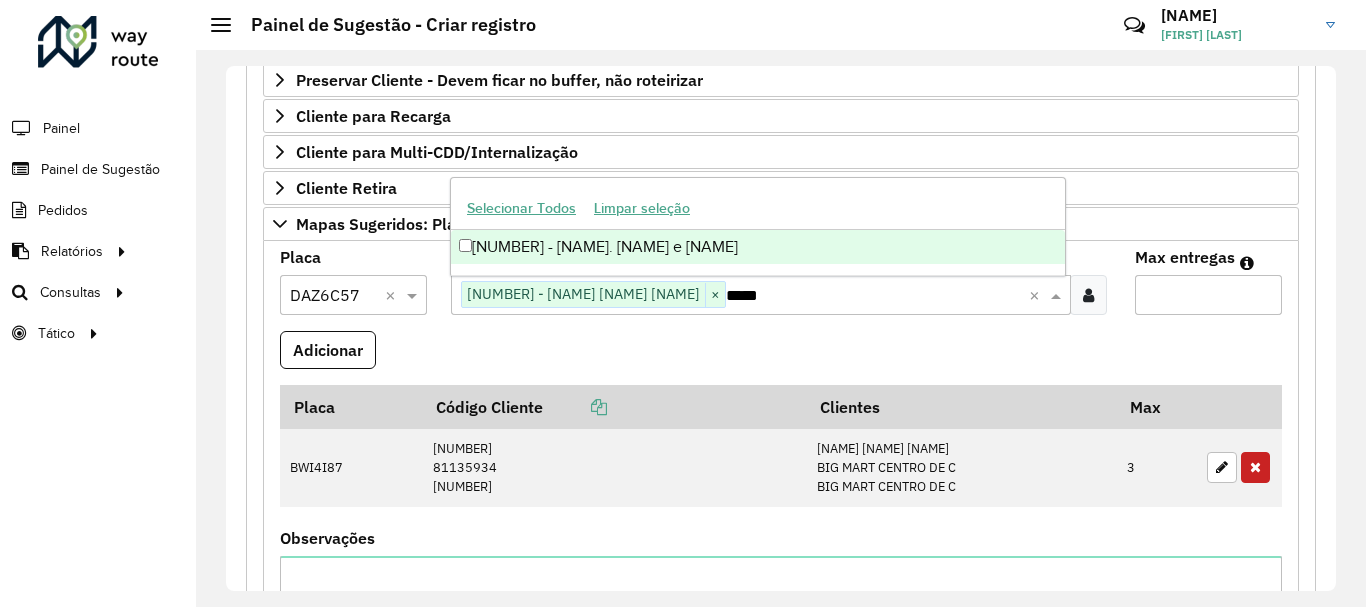 click on "[NUMBER] - [NAME]. [NAME] e [NAME]" at bounding box center (758, 247) 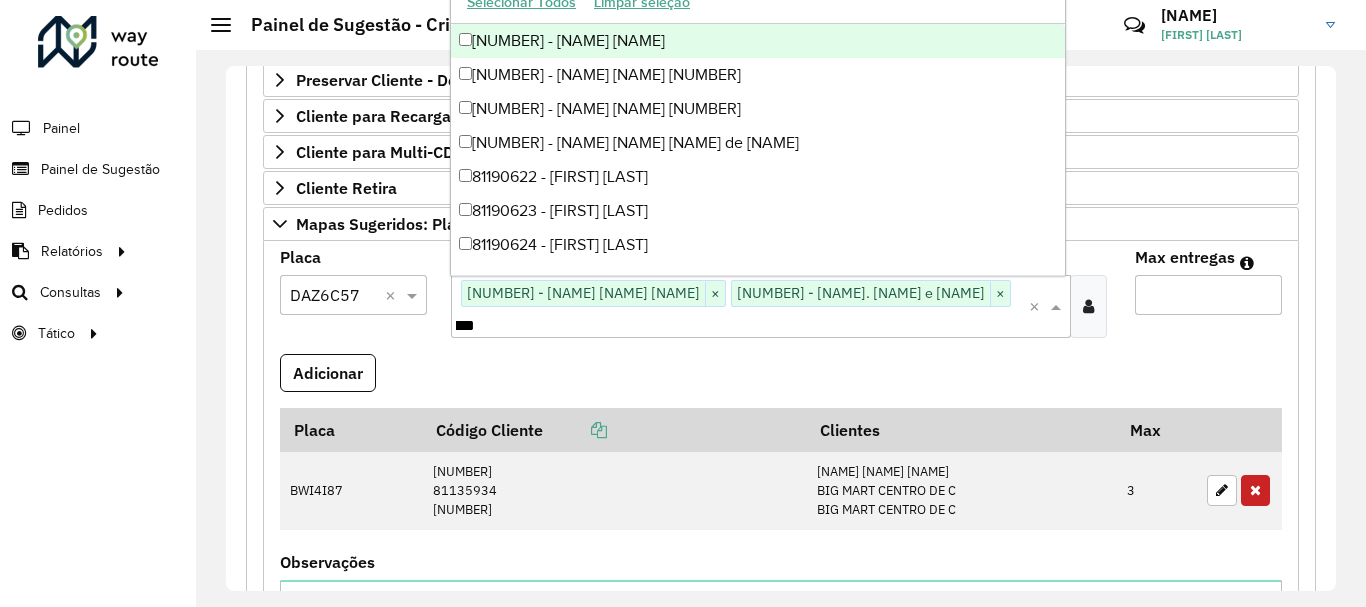type on "*****" 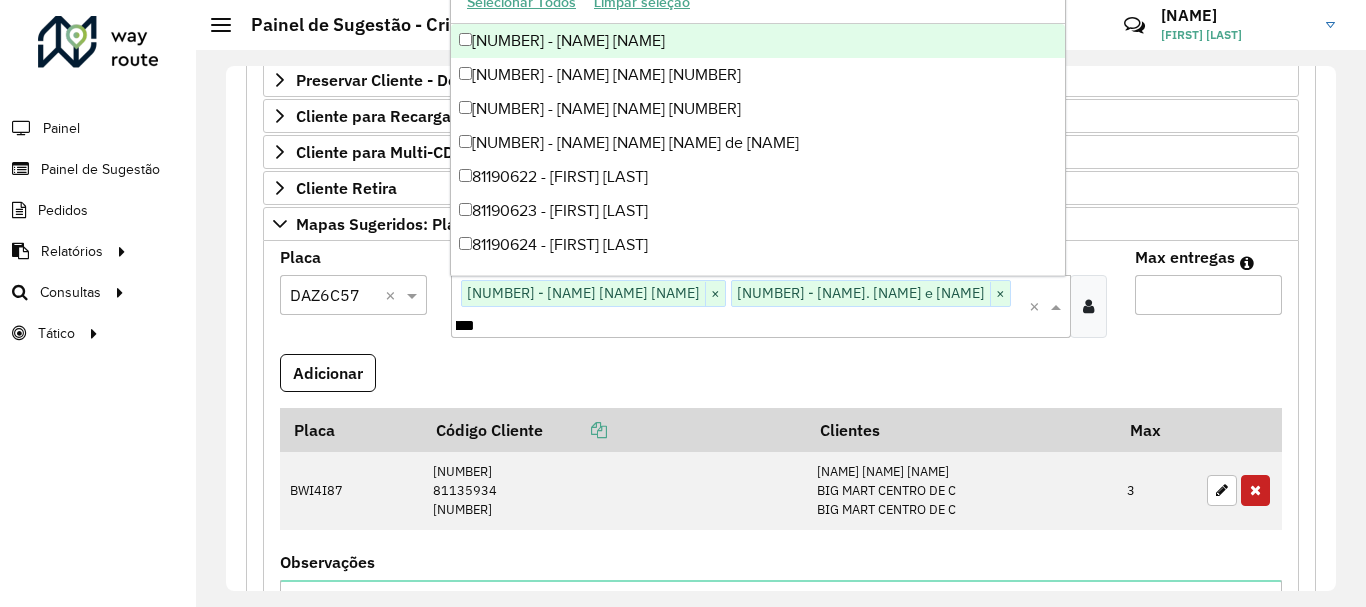 scroll, scrollTop: 0, scrollLeft: 29, axis: horizontal 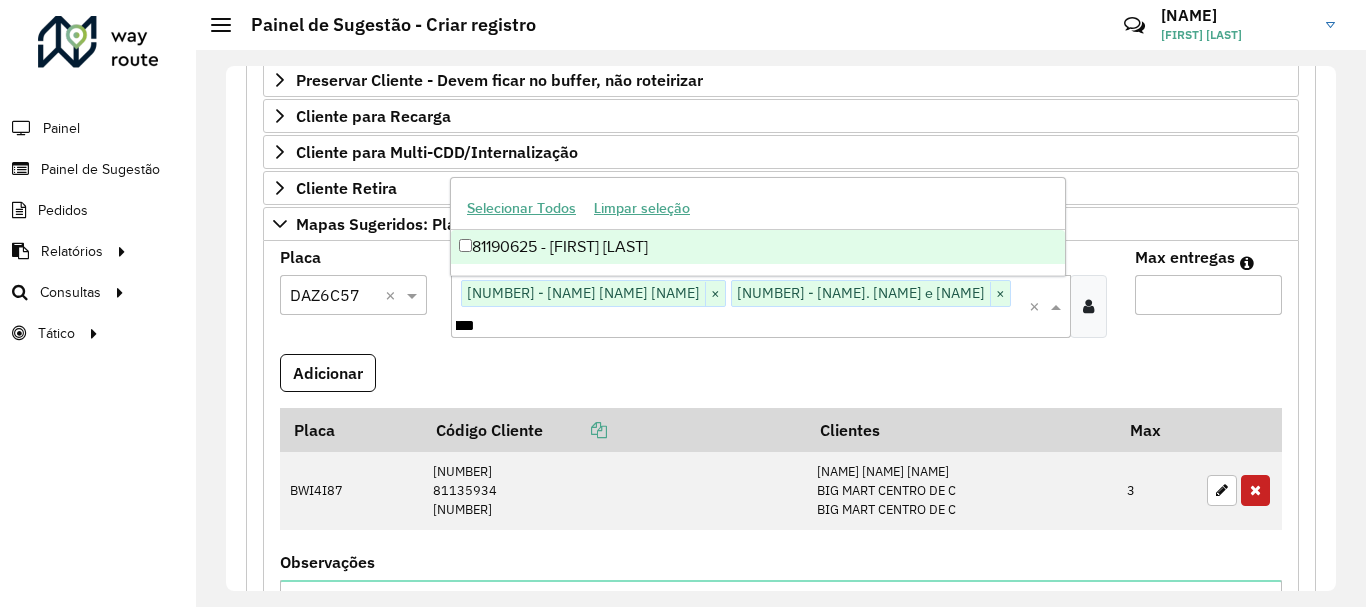 click on "81190625 - [FIRST] [LAST]" at bounding box center [758, 247] 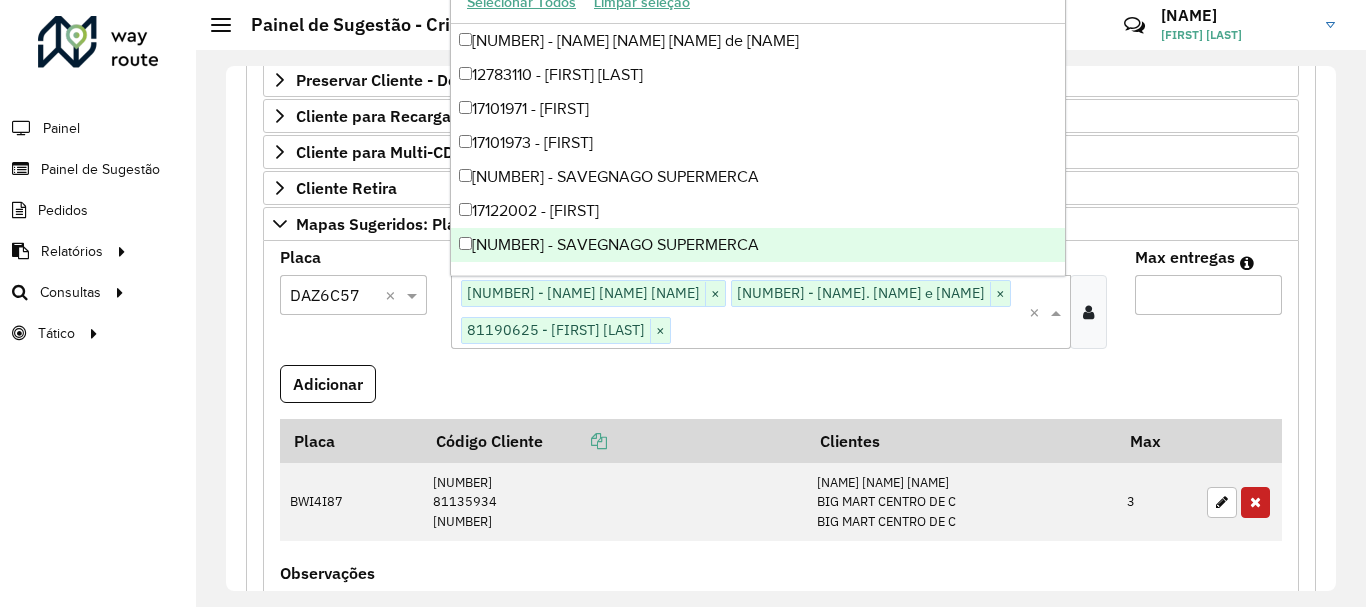 scroll, scrollTop: 0, scrollLeft: 0, axis: both 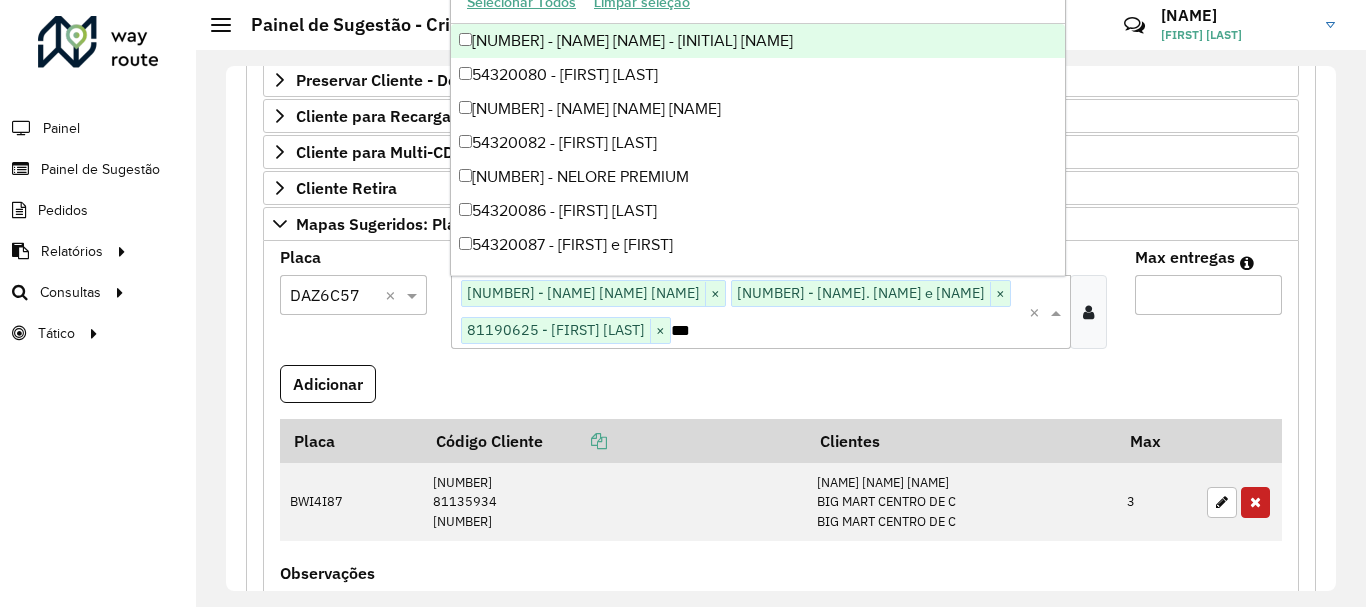 type on "****" 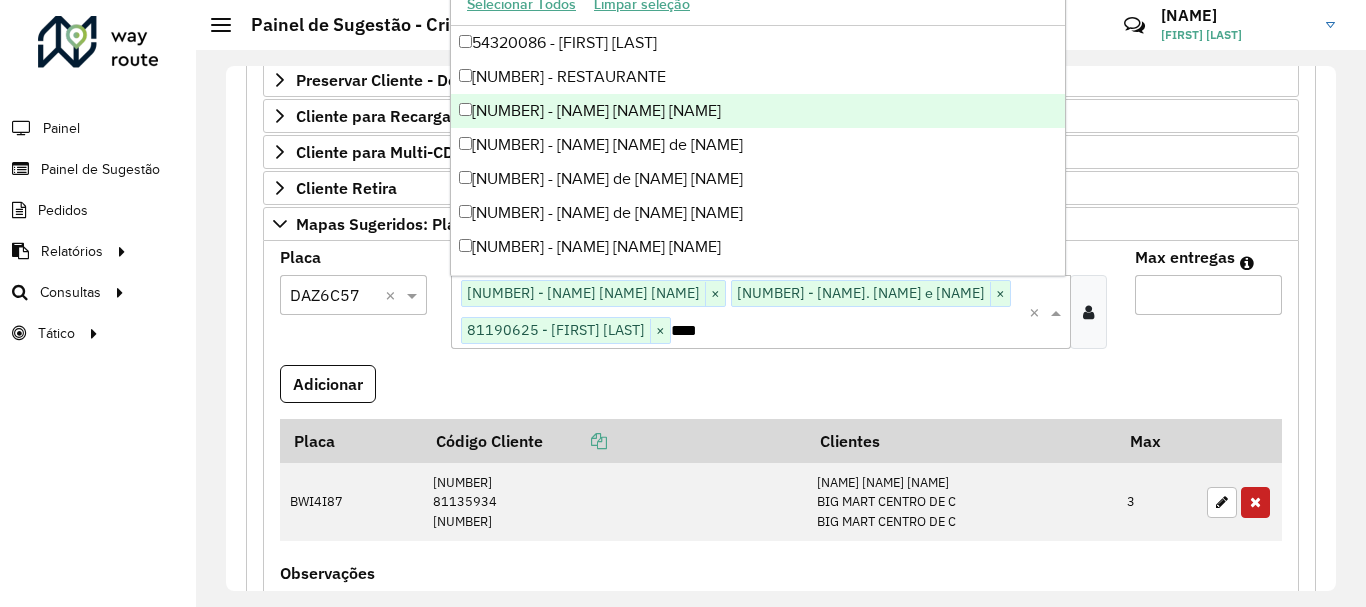 click on "[NUMBER] - [NAME] [NAME] [NAME]" at bounding box center (758, 111) 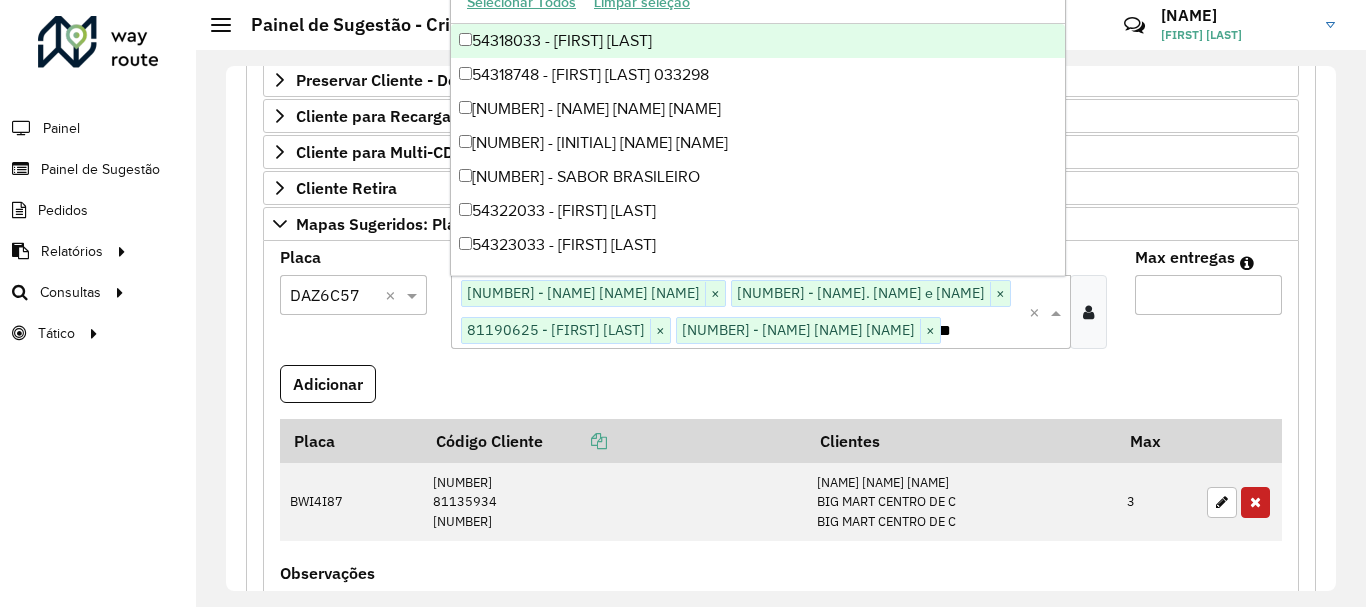 type on "****" 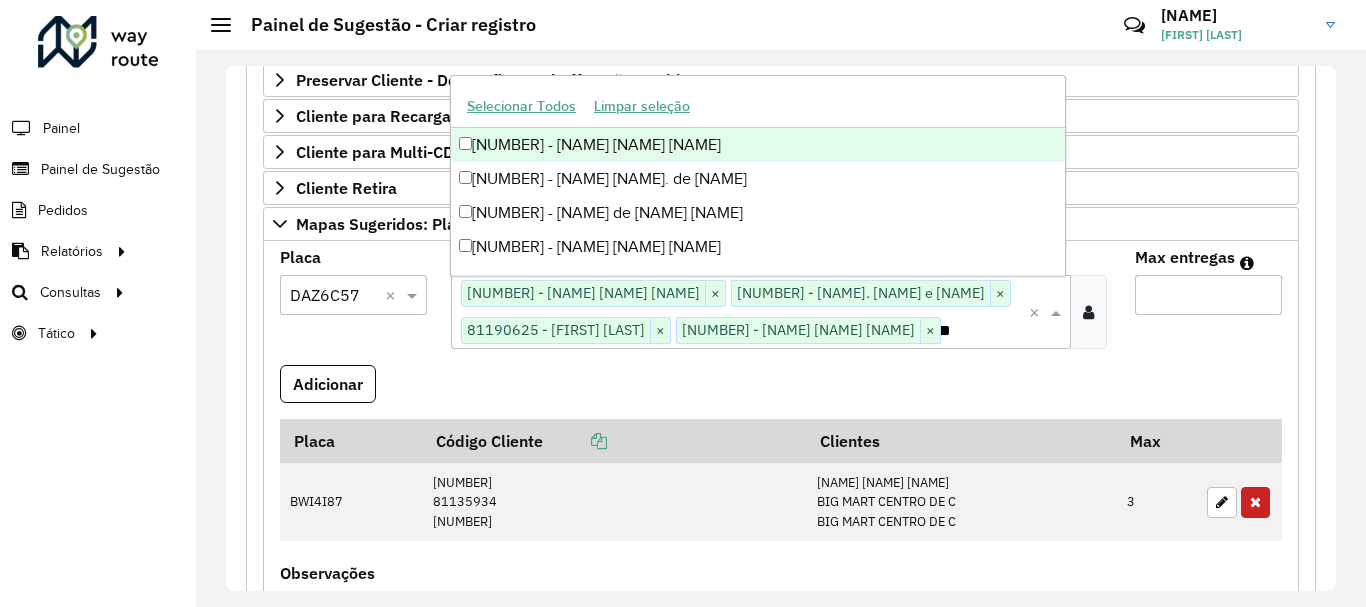 scroll, scrollTop: 0, scrollLeft: 28, axis: horizontal 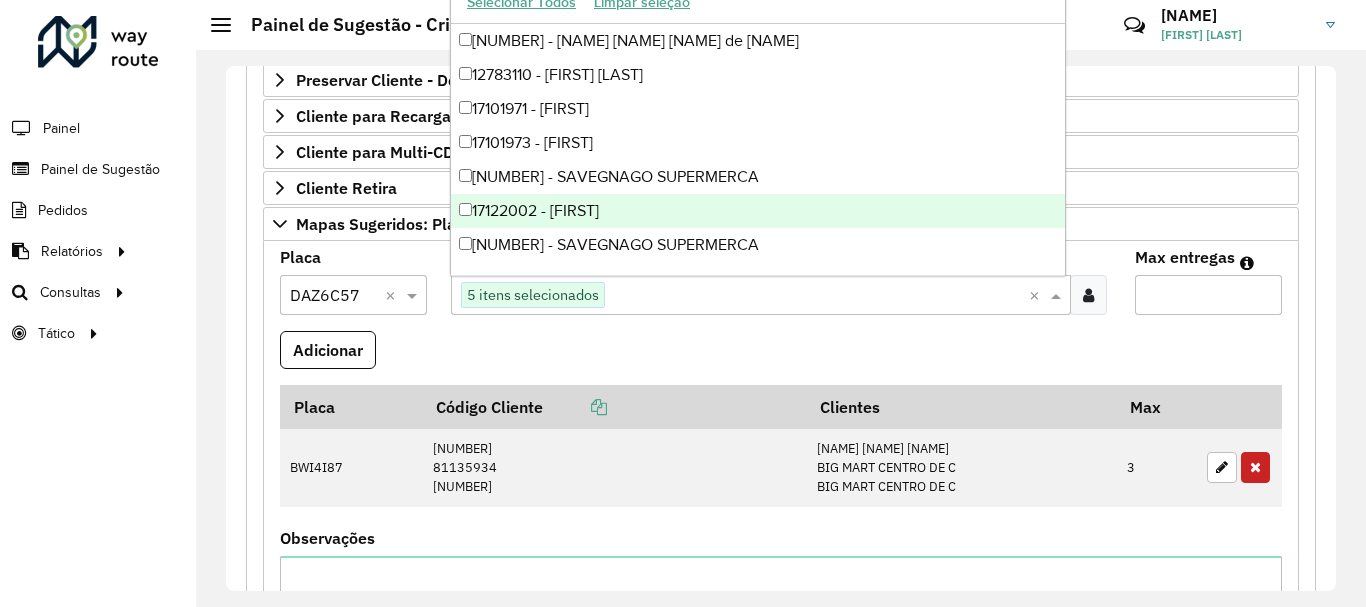 click on "*" at bounding box center [1208, 295] 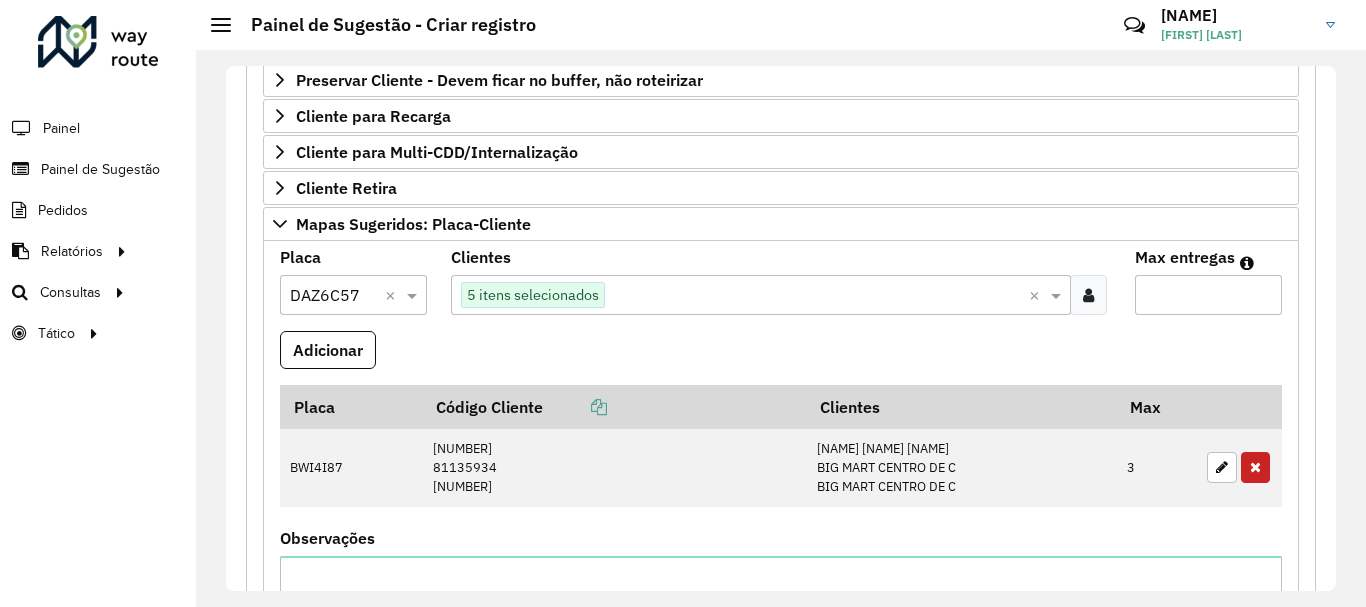 click on "*" at bounding box center (1208, 295) 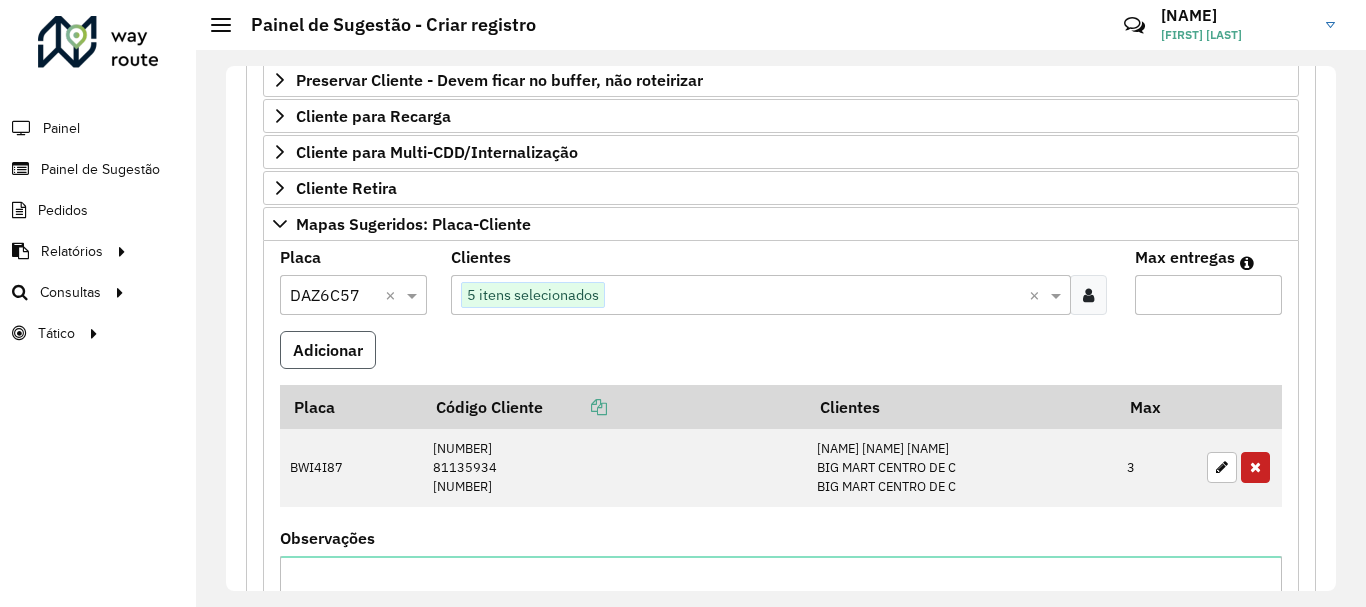 click on "Adicionar" at bounding box center [328, 350] 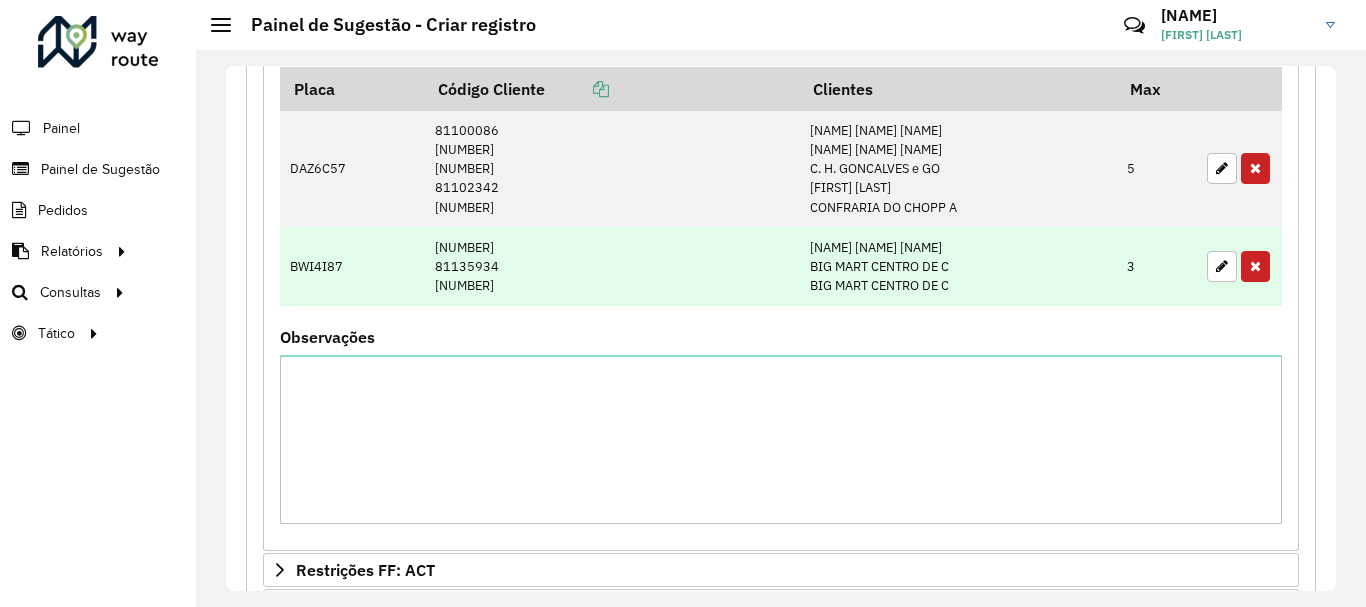 scroll, scrollTop: 618, scrollLeft: 0, axis: vertical 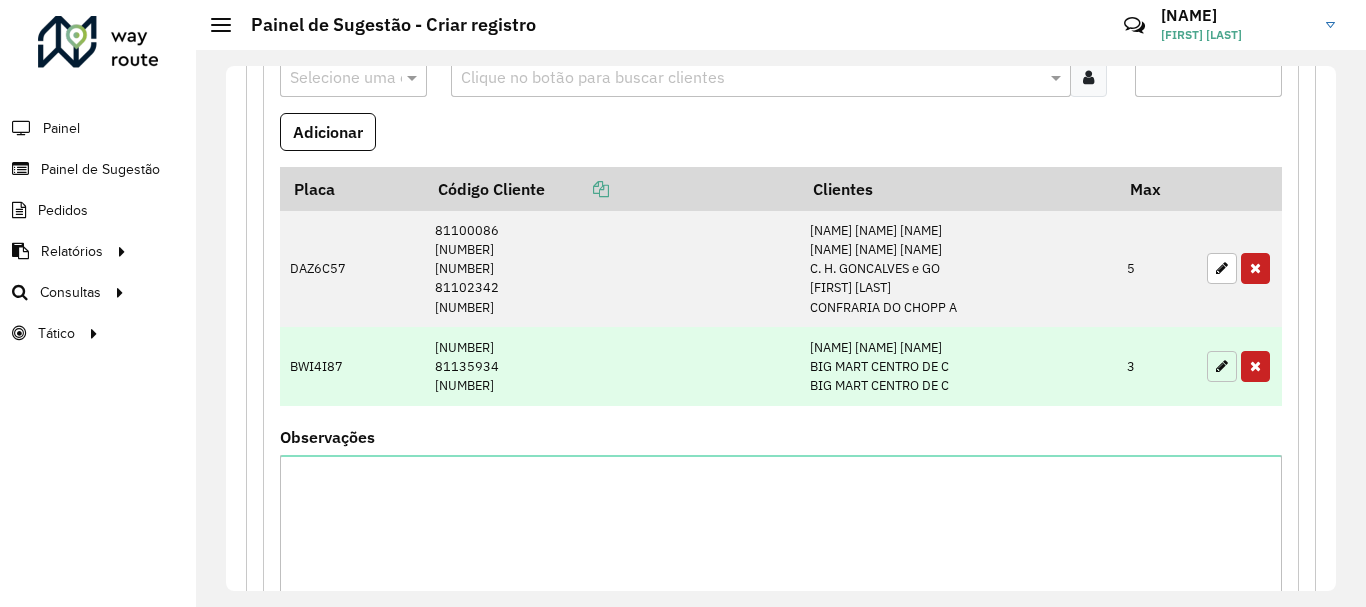 click at bounding box center [1222, 366] 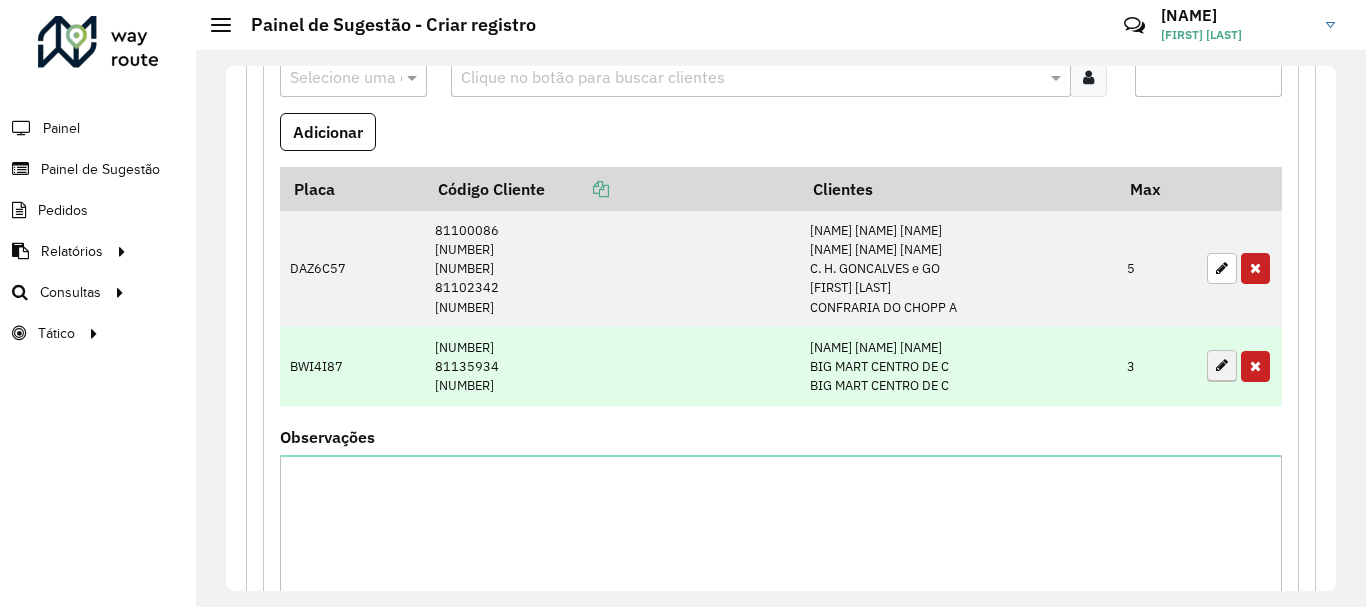 type on "*" 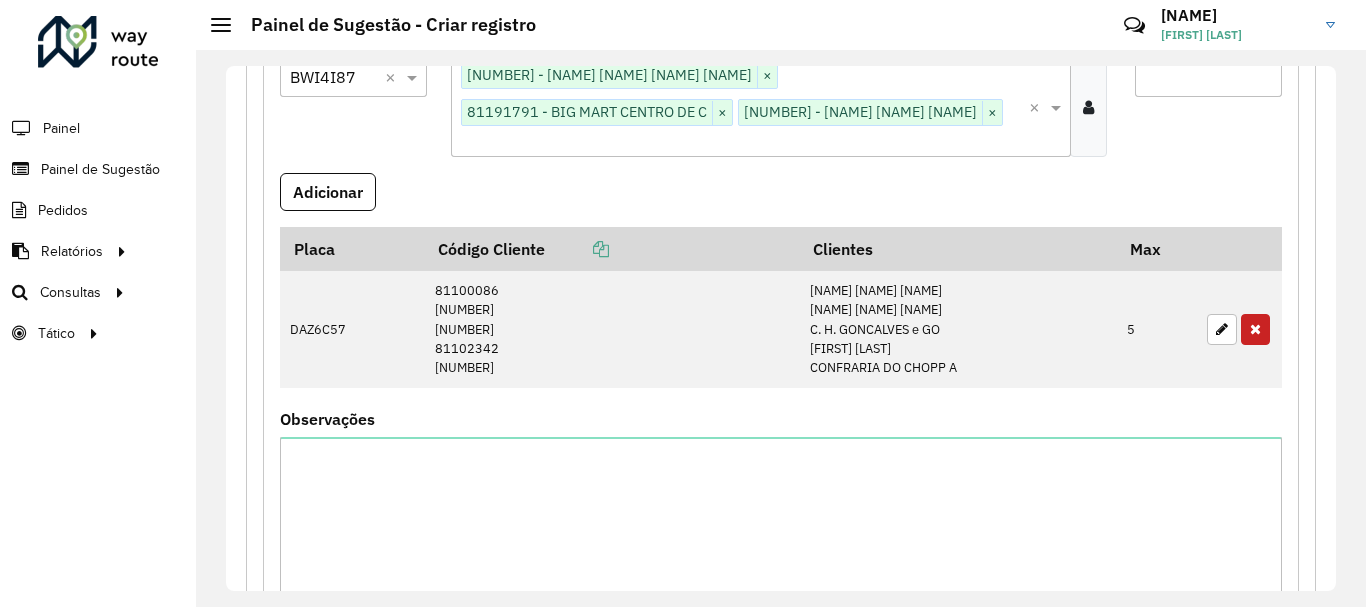 scroll, scrollTop: 418, scrollLeft: 0, axis: vertical 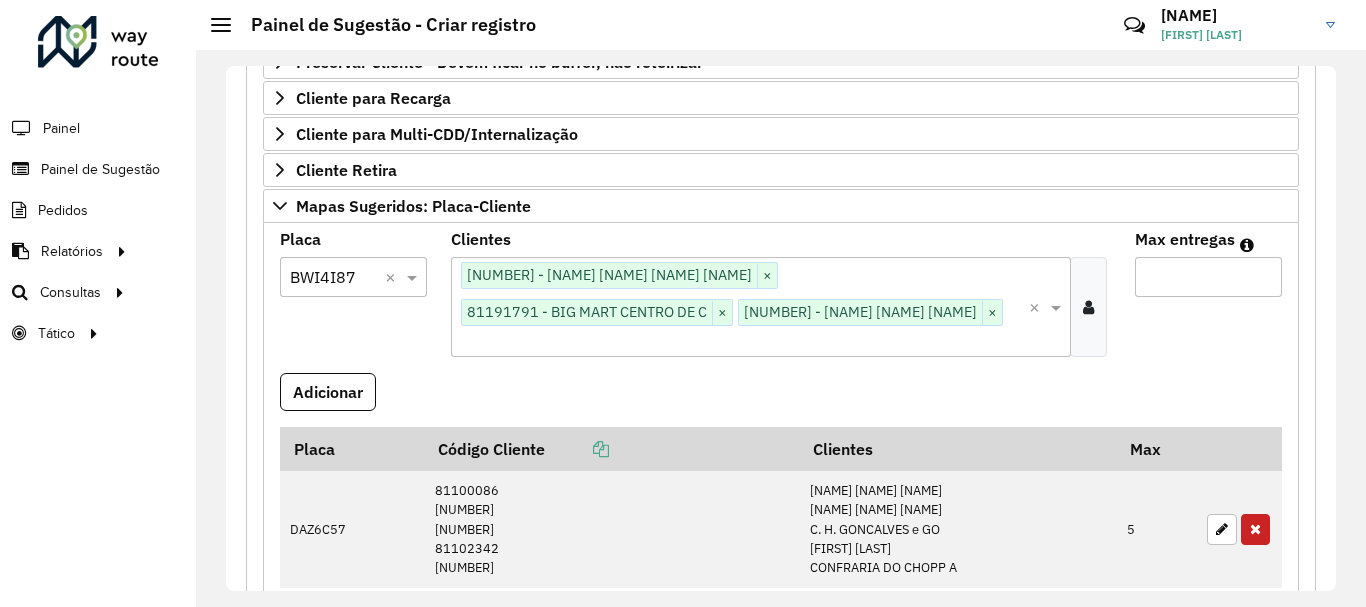 click at bounding box center (333, 278) 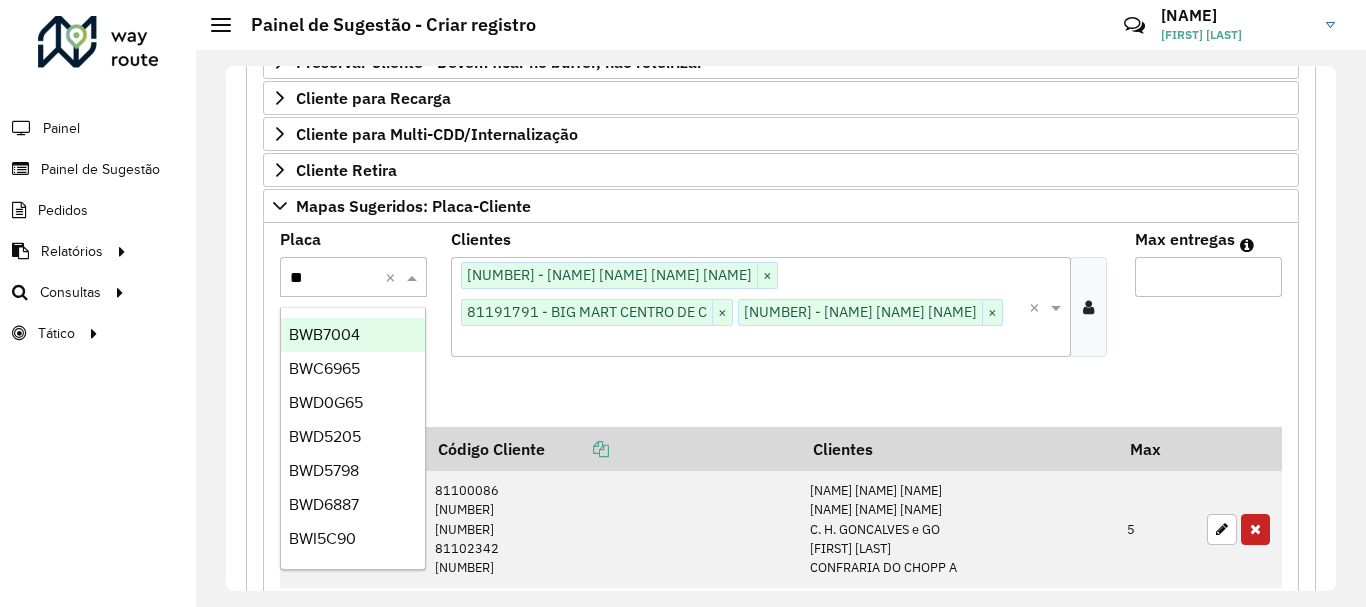type on "***" 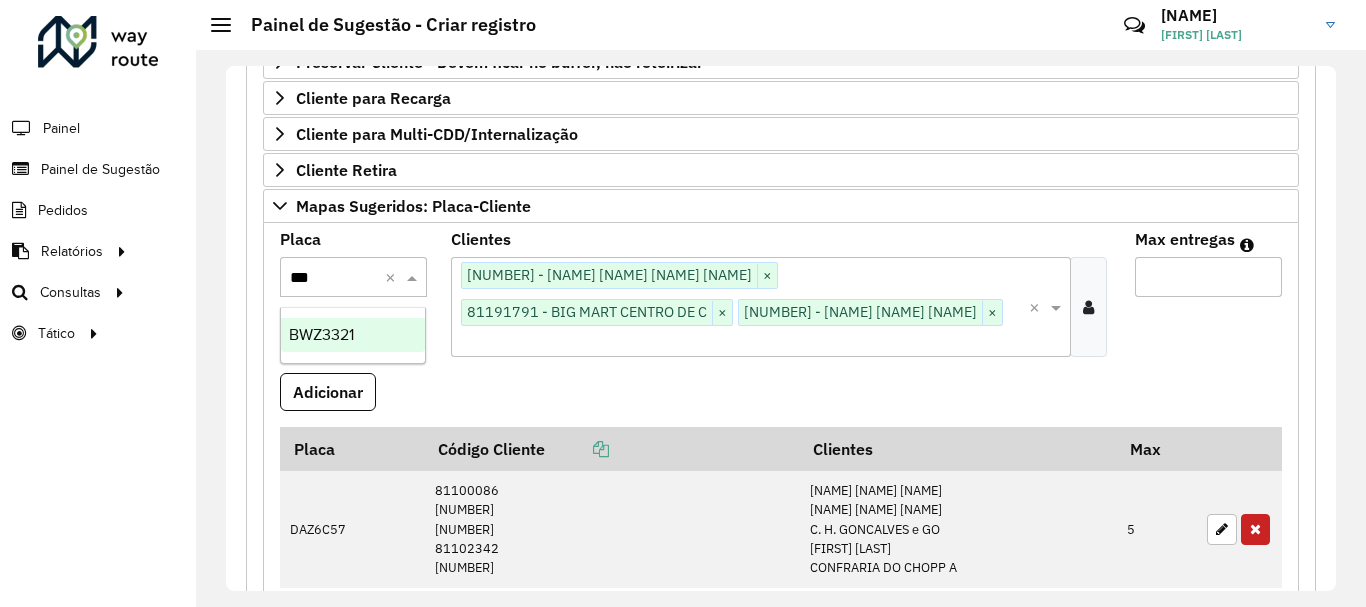 click on "BWZ3321" at bounding box center [353, 335] 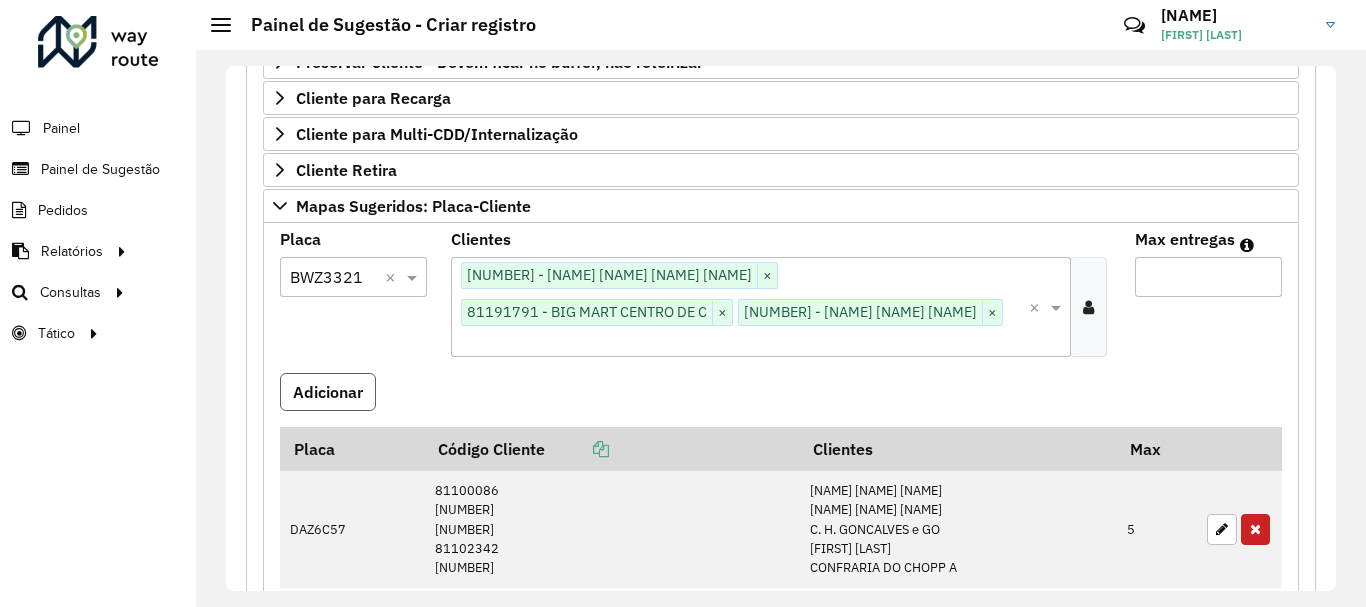 click on "Adicionar" at bounding box center [328, 392] 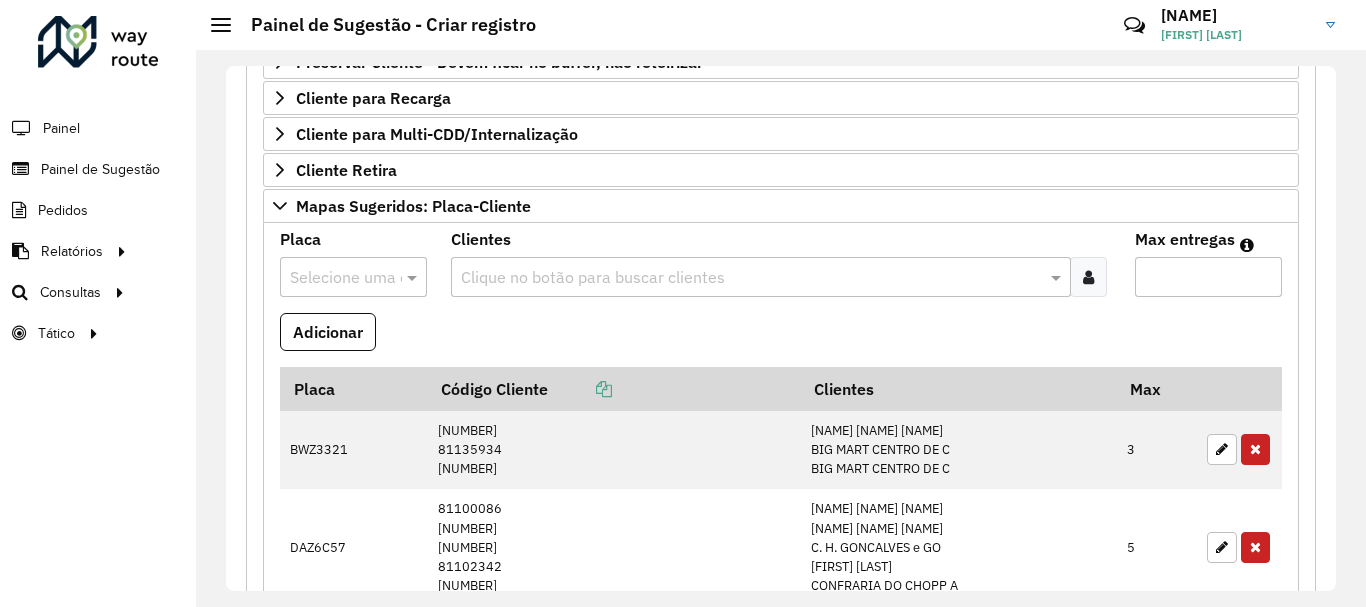 scroll, scrollTop: 518, scrollLeft: 0, axis: vertical 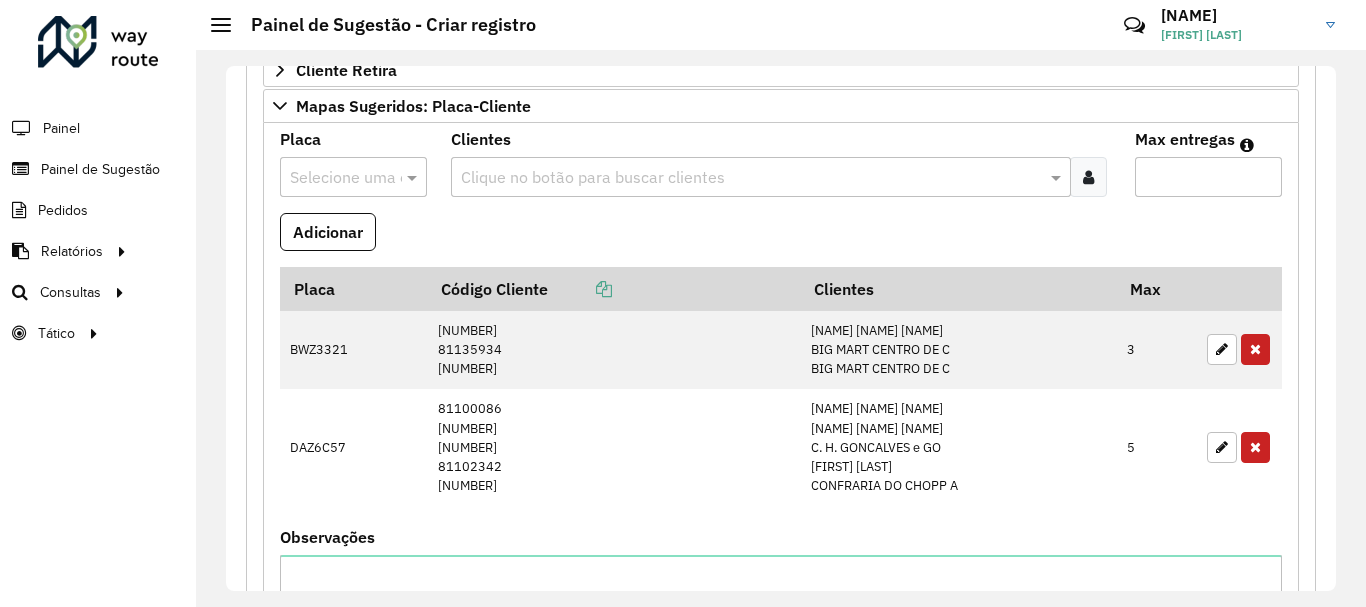 click on "Selecione uma opção" at bounding box center [353, 177] 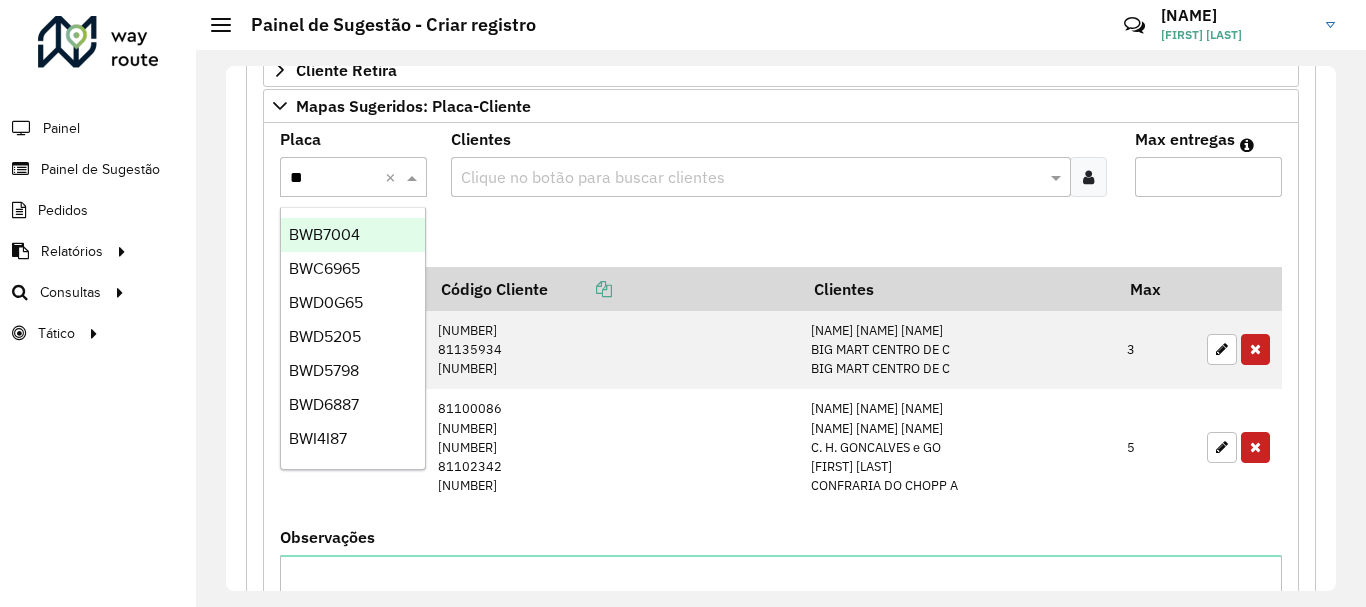type on "***" 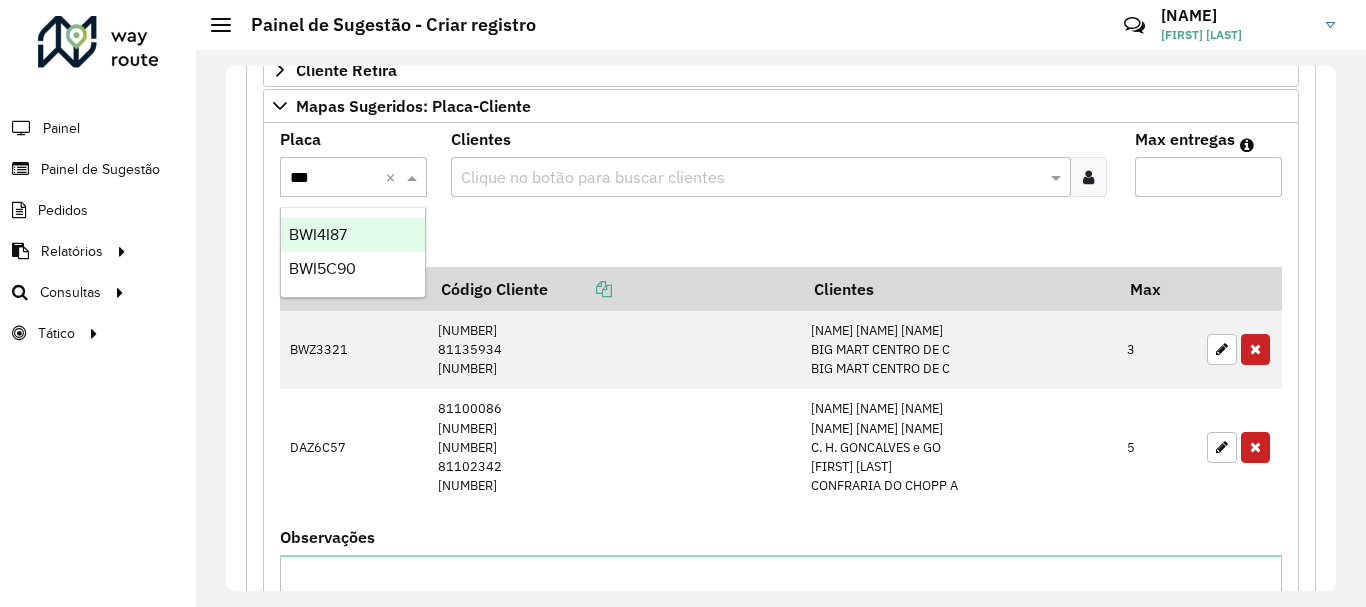 click on "BWI4I87" at bounding box center [353, 235] 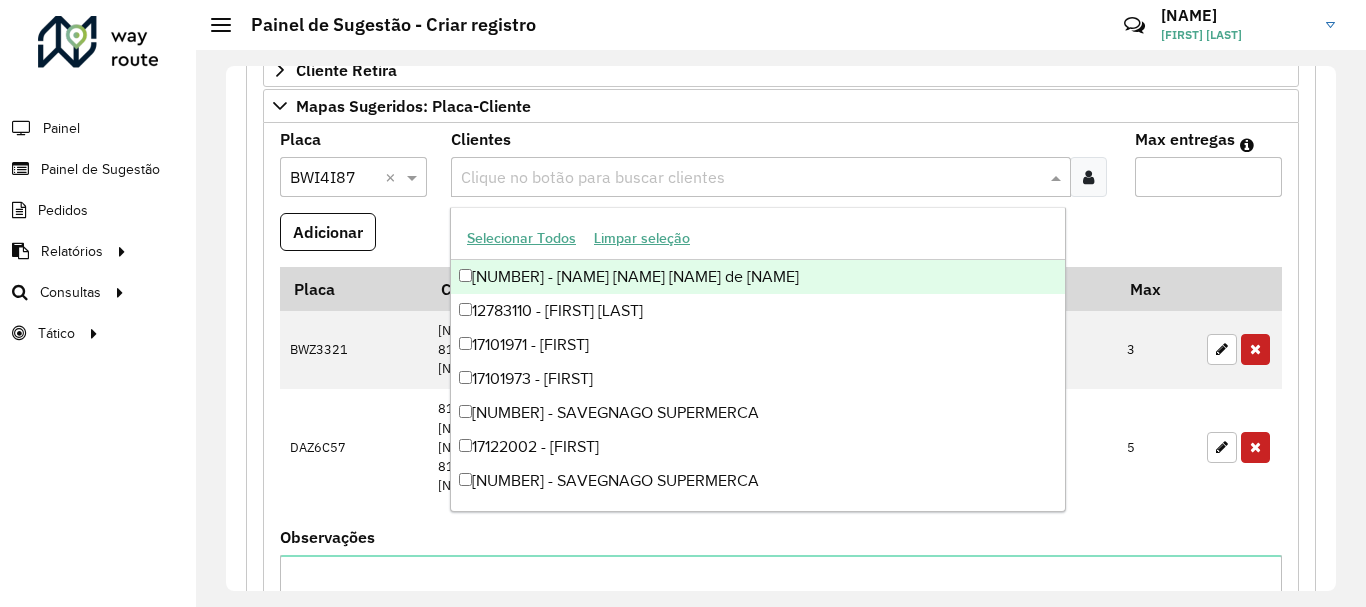 click at bounding box center [749, 178] 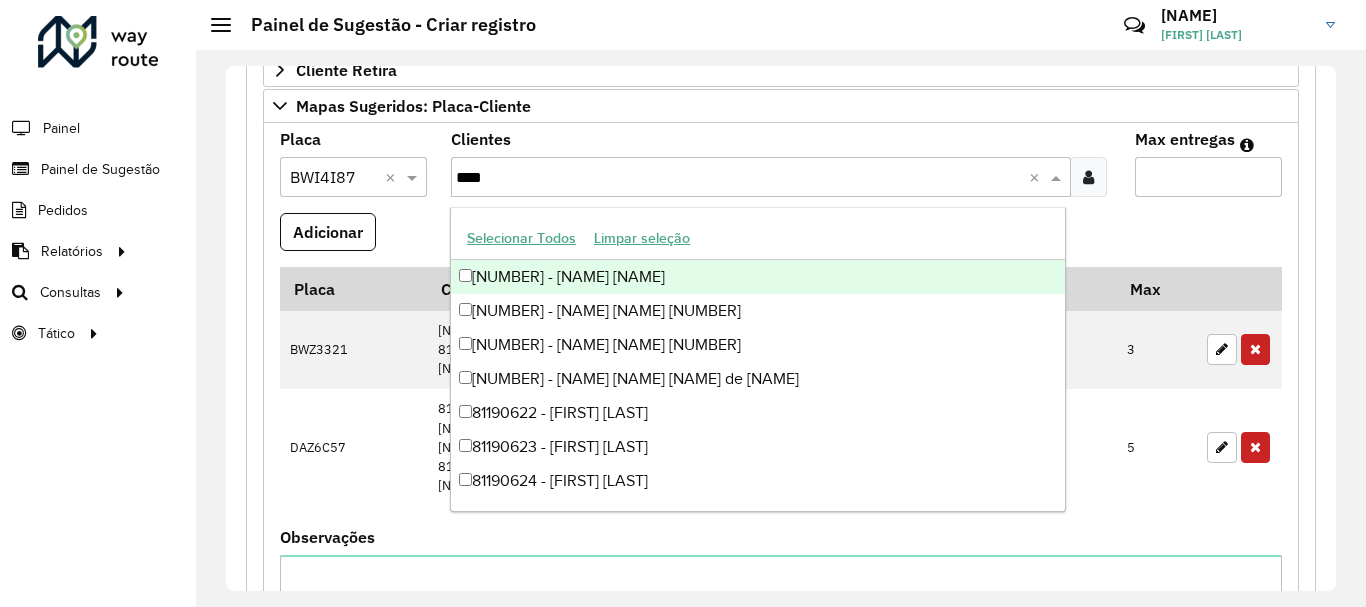type on "*****" 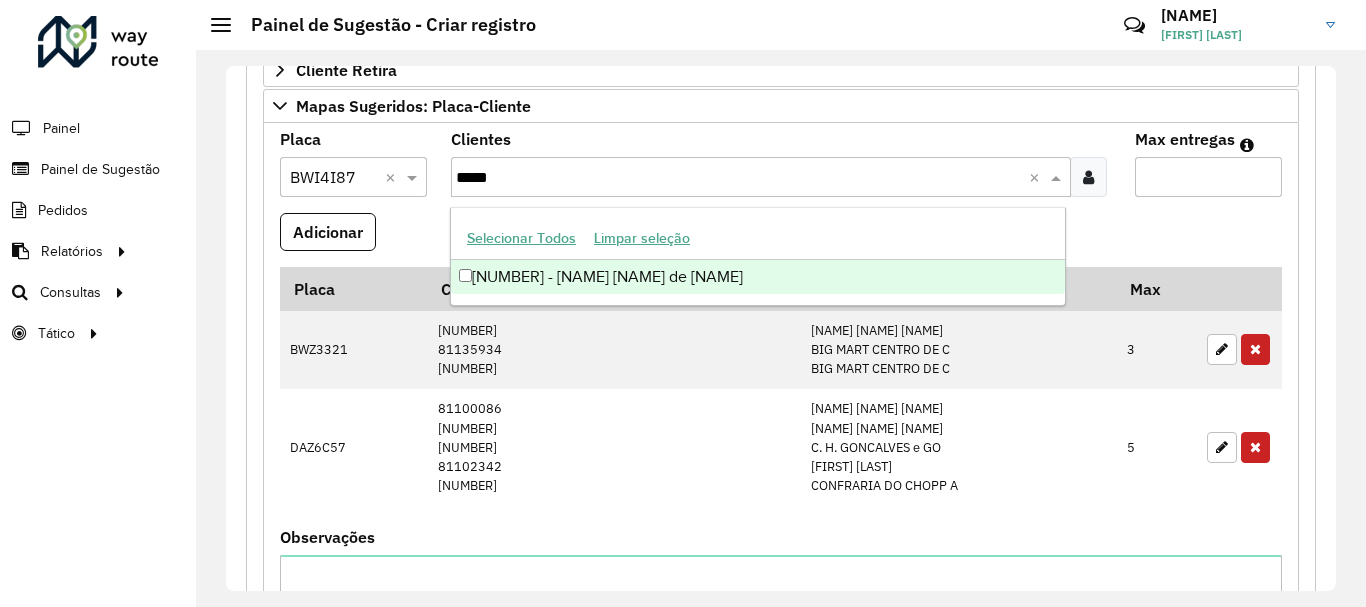 click on "[NUMBER] - [NAME] [NAME] de [NAME]" at bounding box center [758, 277] 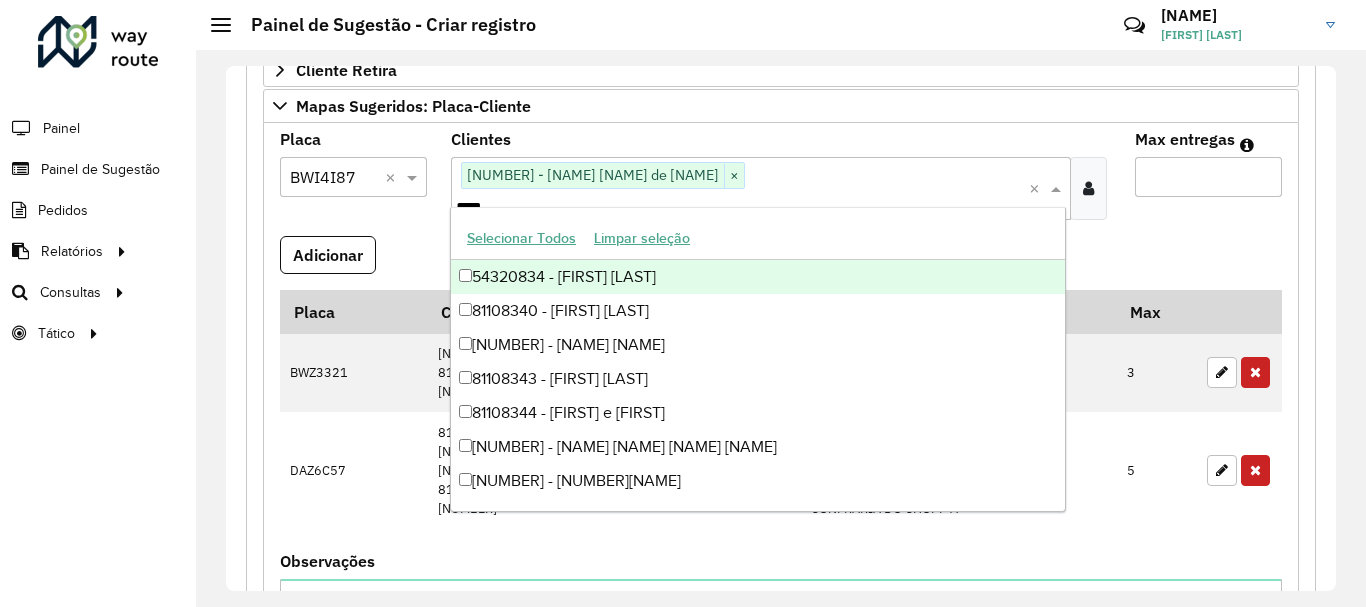 type on "*****" 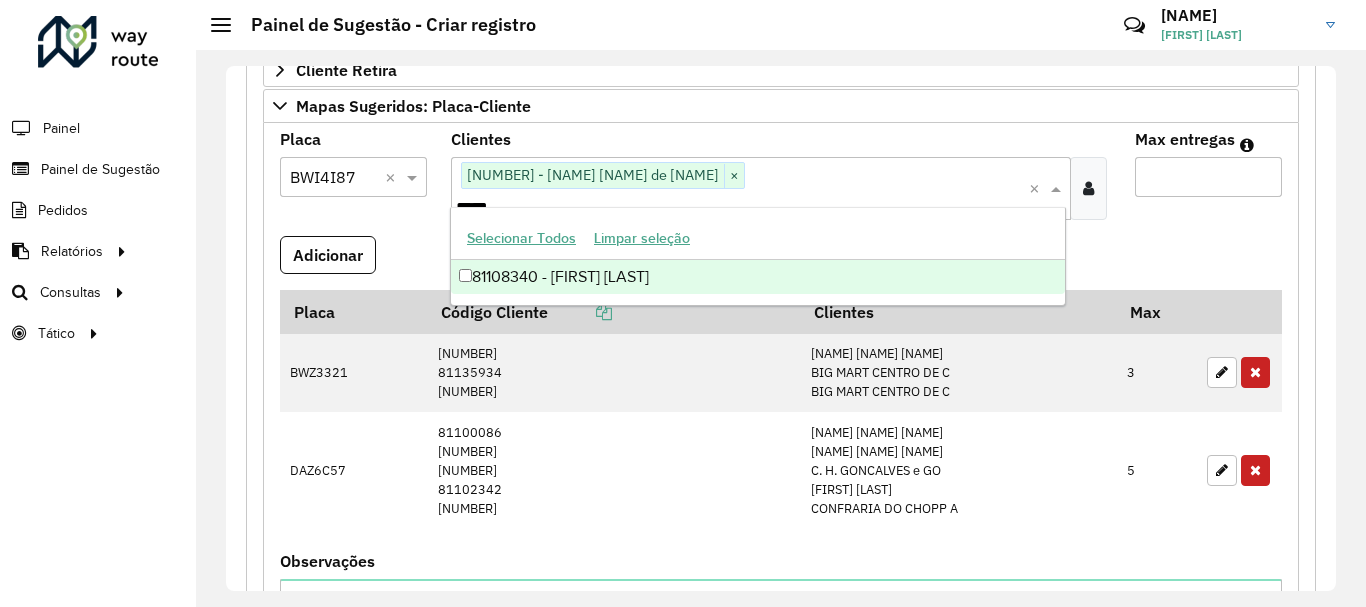 click on "81108340 - [FIRST] [LAST]" at bounding box center (758, 277) 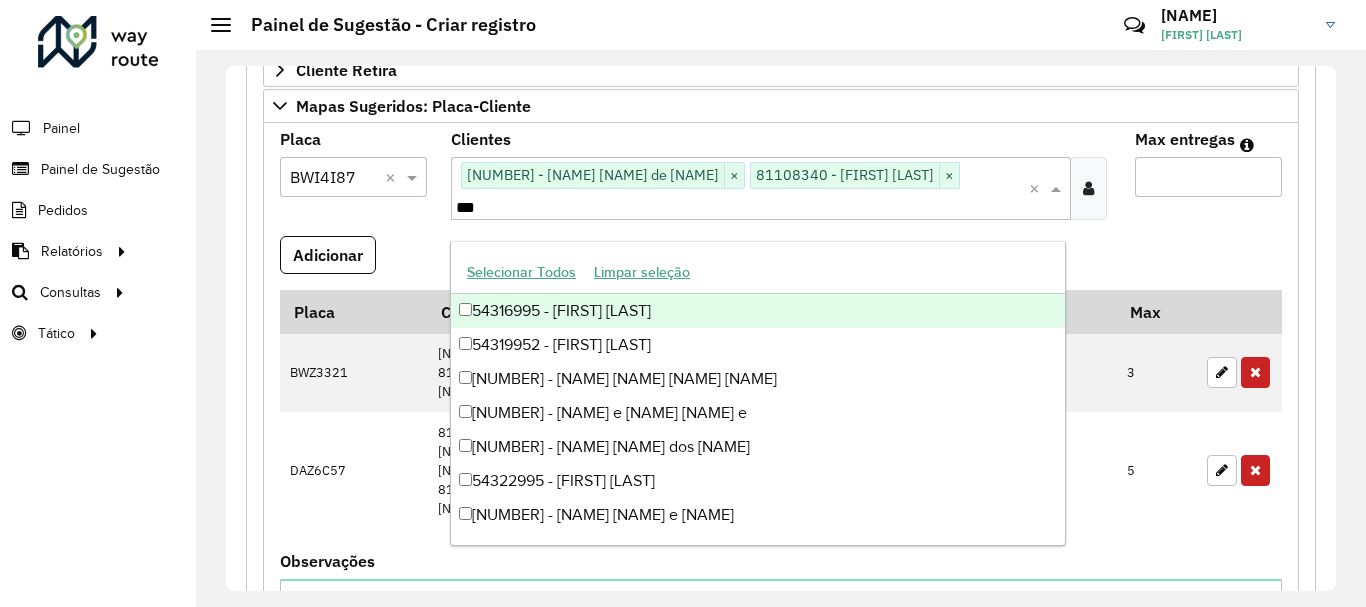 type on "****" 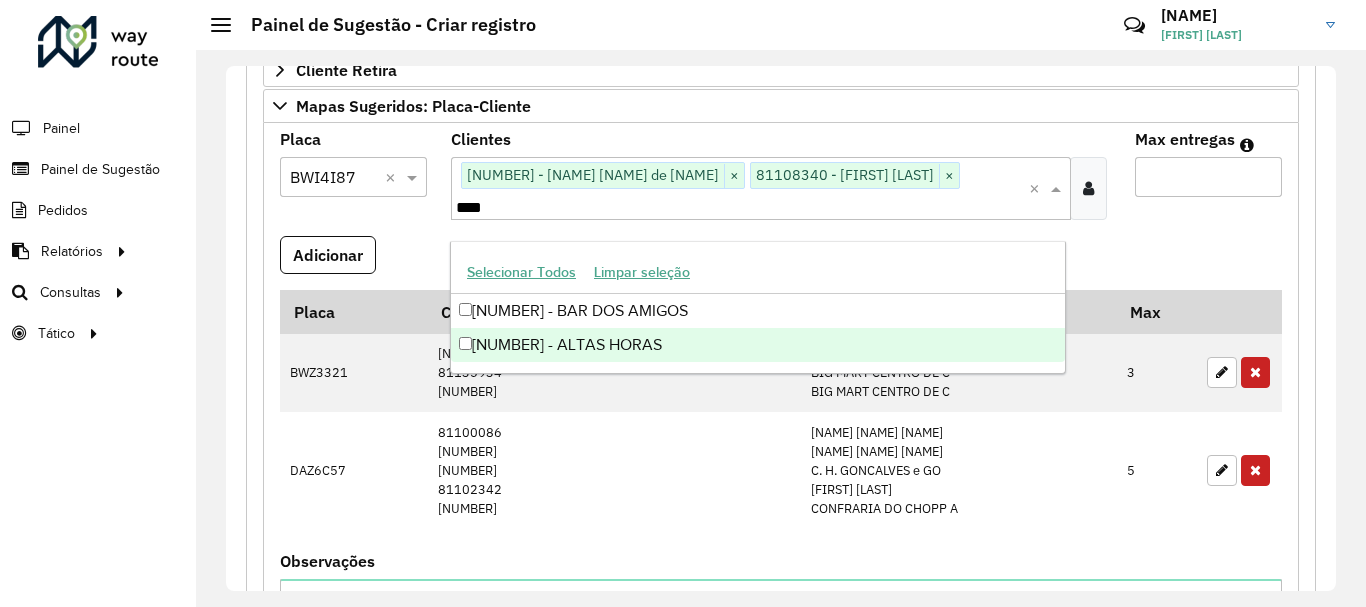 click on "[NUMBER] - ALTAS HORAS" at bounding box center (758, 345) 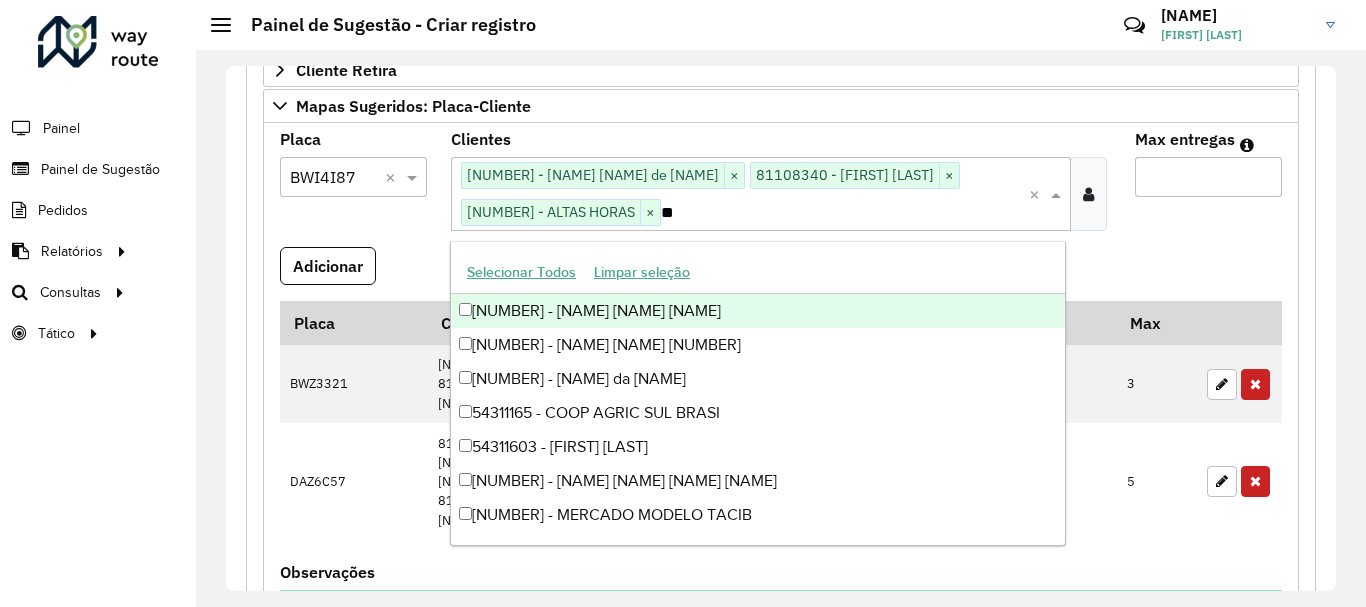 type on "*" 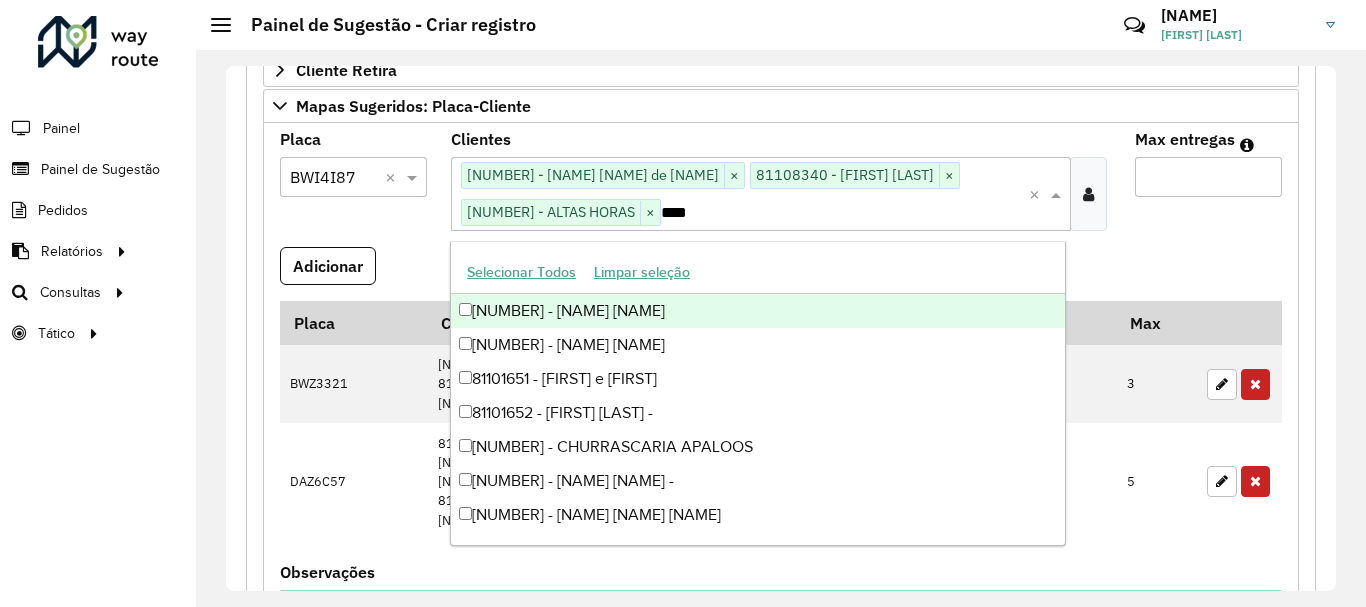 type on "*****" 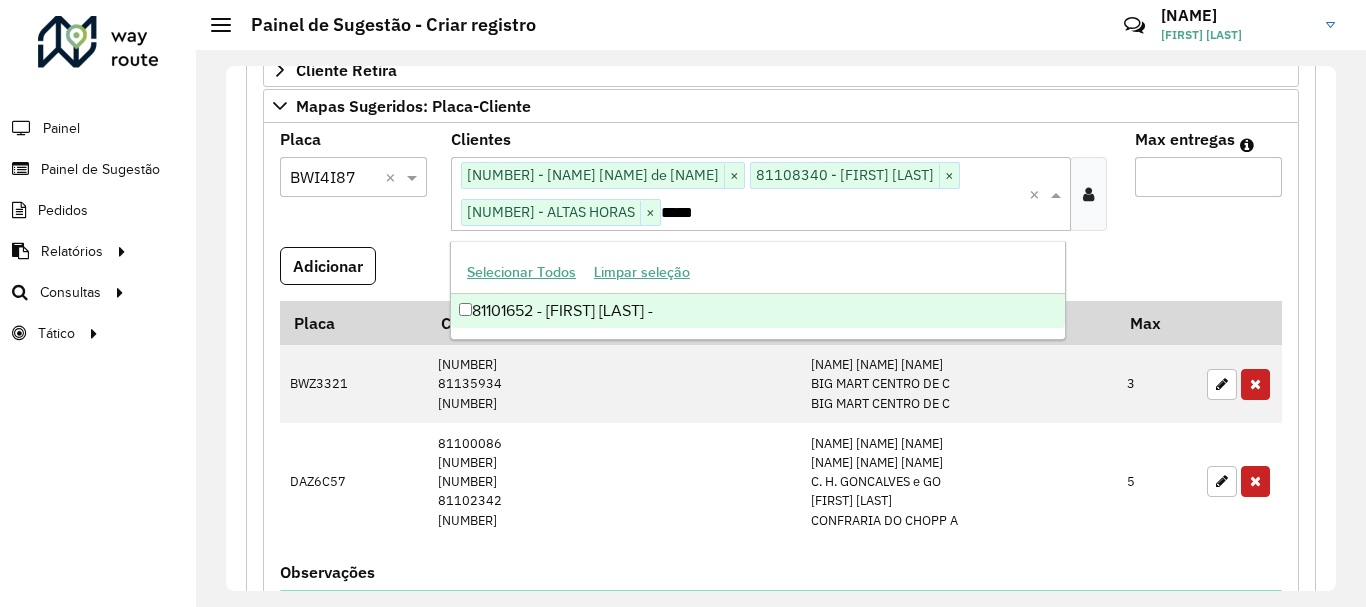 click on "81101652 - [FIRST] [LAST] -" at bounding box center (758, 311) 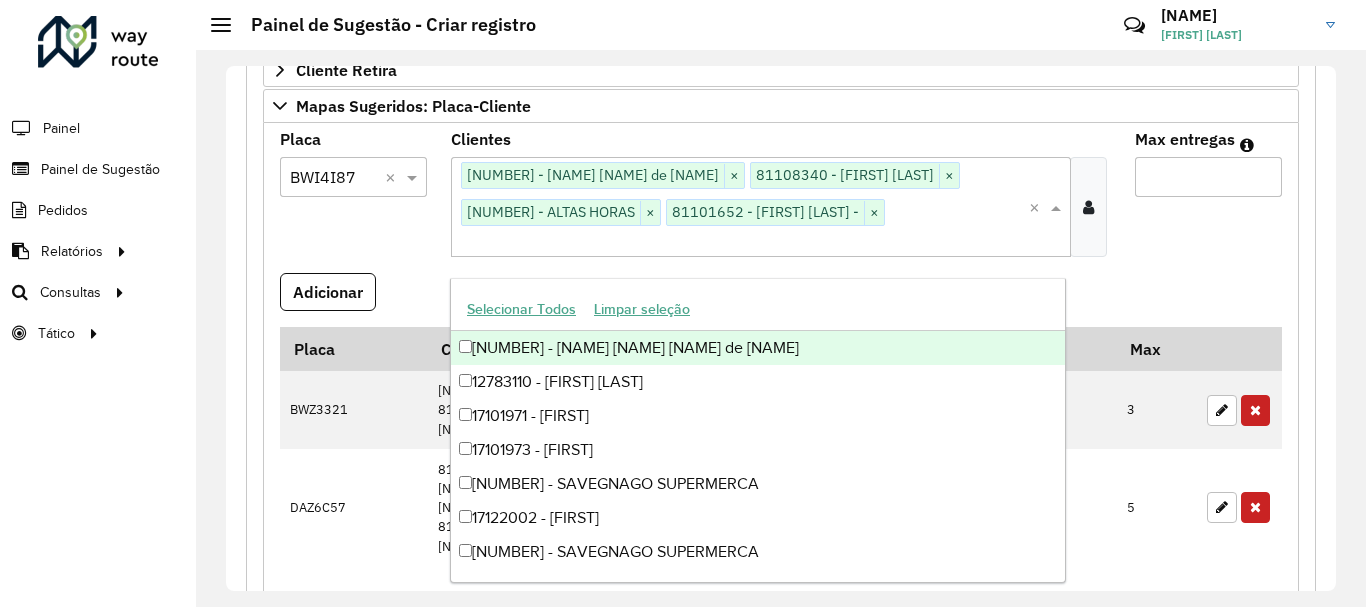 click on "*" at bounding box center [1208, 177] 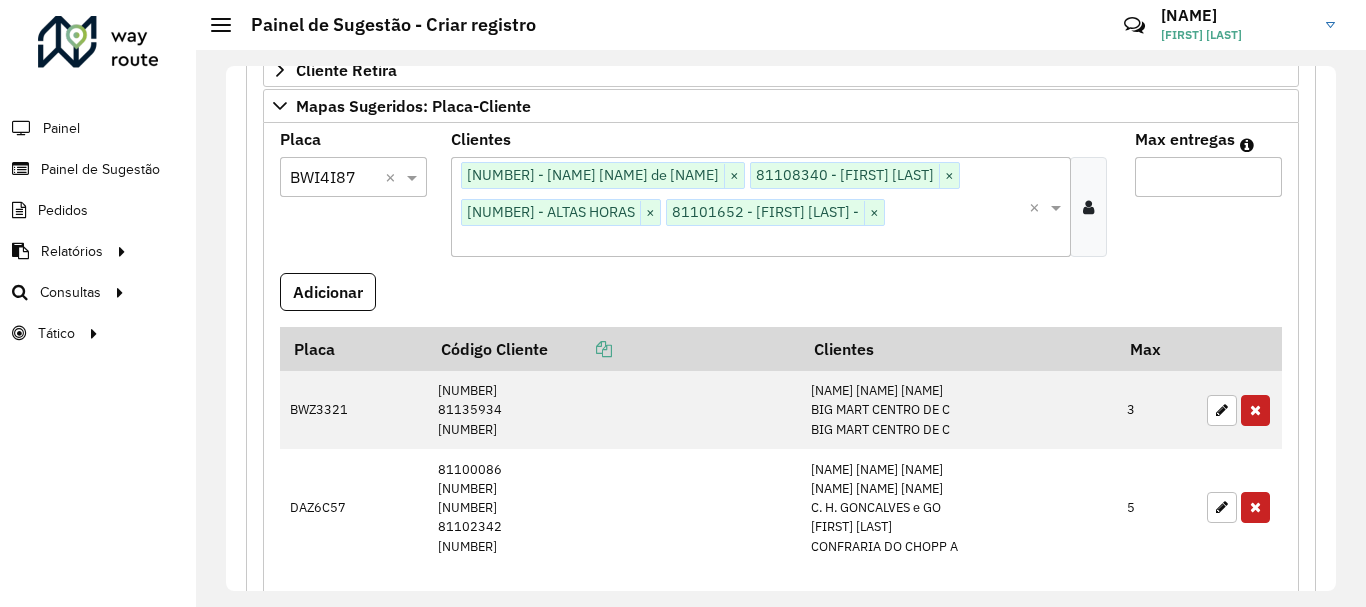 click on "*" at bounding box center [1208, 177] 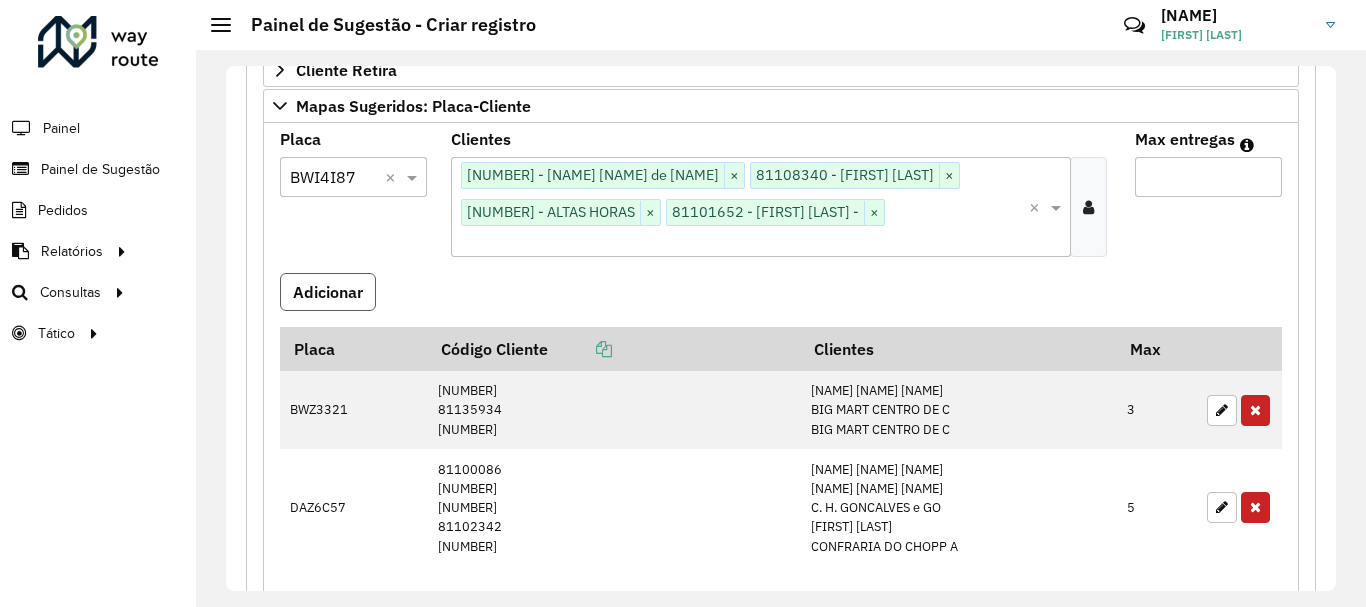 click on "Adicionar" at bounding box center [328, 292] 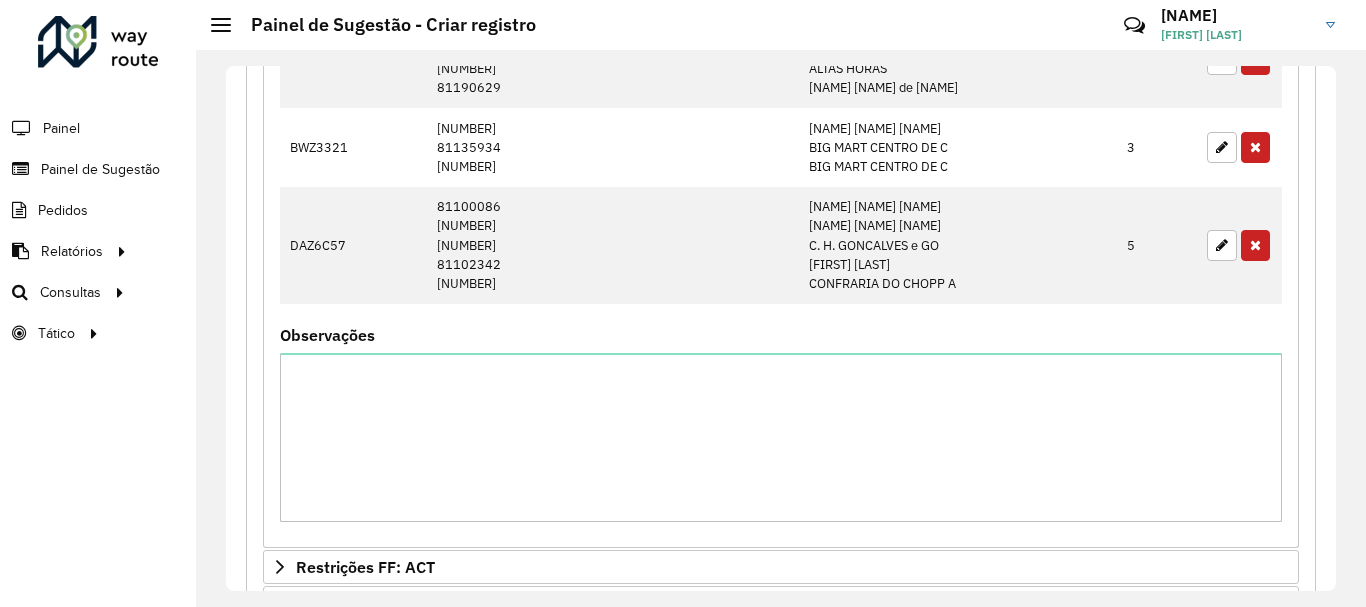 scroll, scrollTop: 1115, scrollLeft: 0, axis: vertical 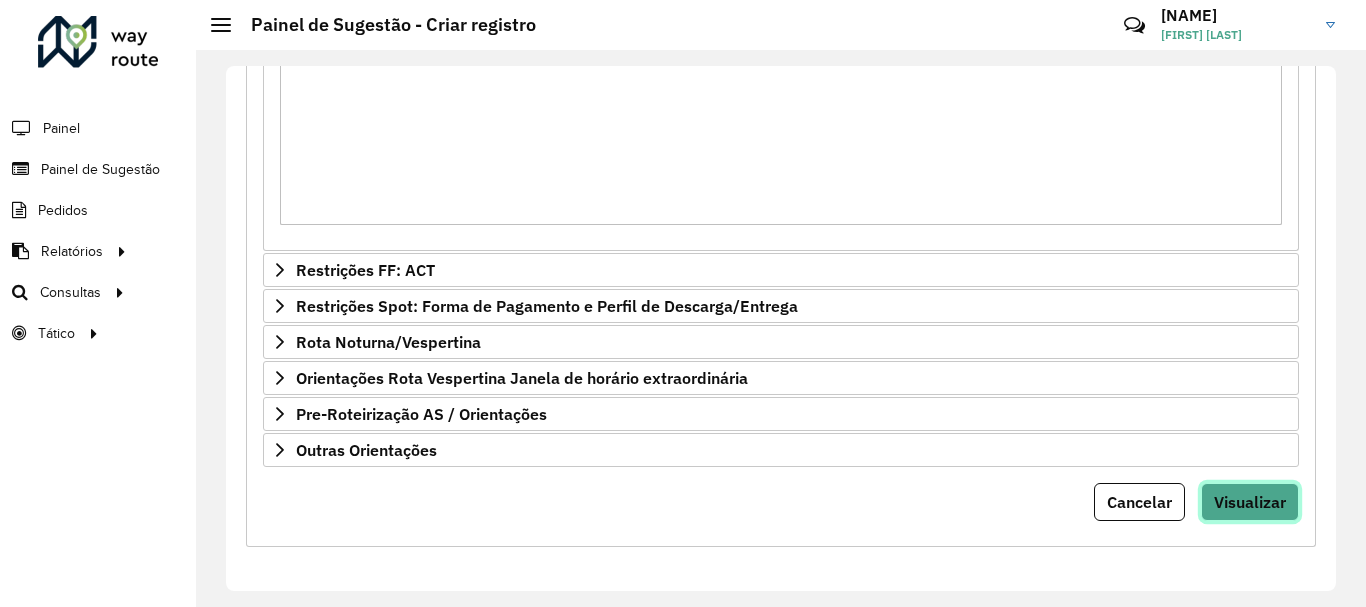 click on "Visualizar" at bounding box center (1250, 502) 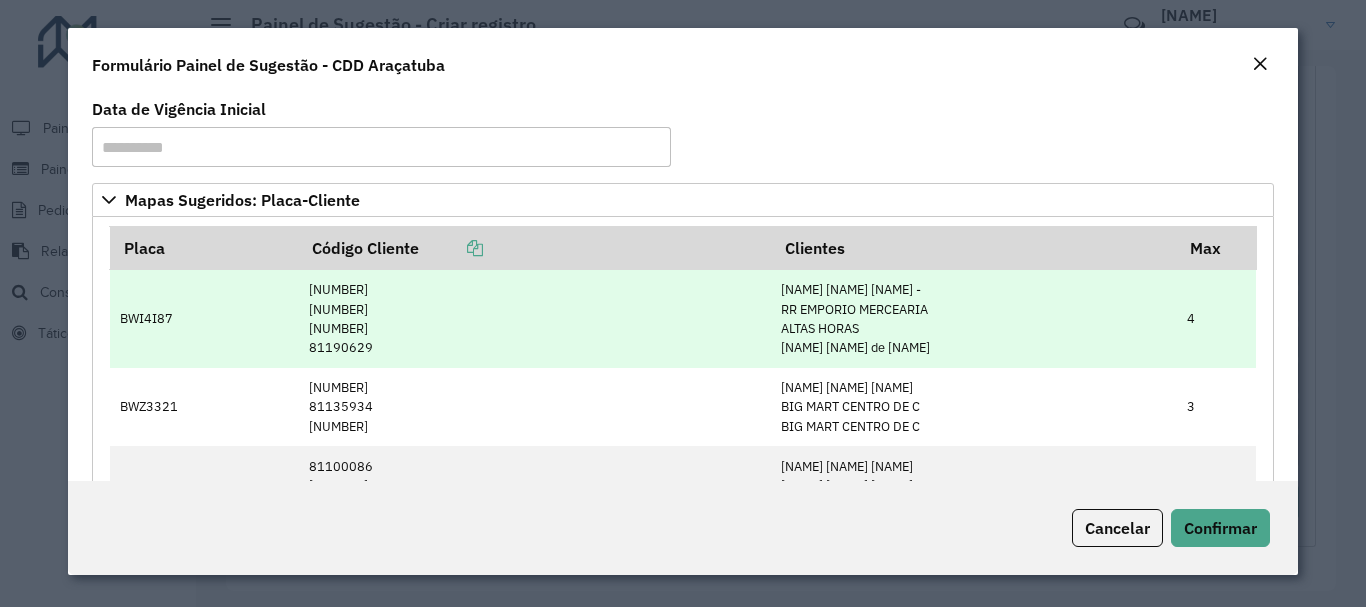 scroll, scrollTop: 100, scrollLeft: 0, axis: vertical 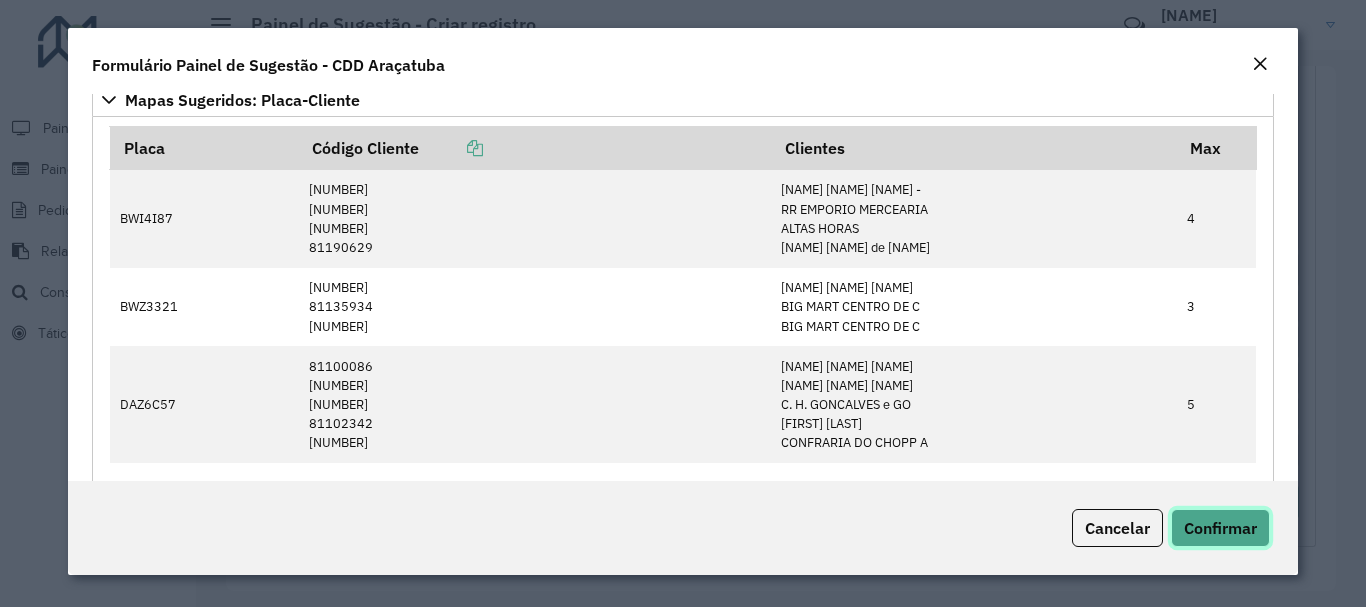 click on "Confirmar" 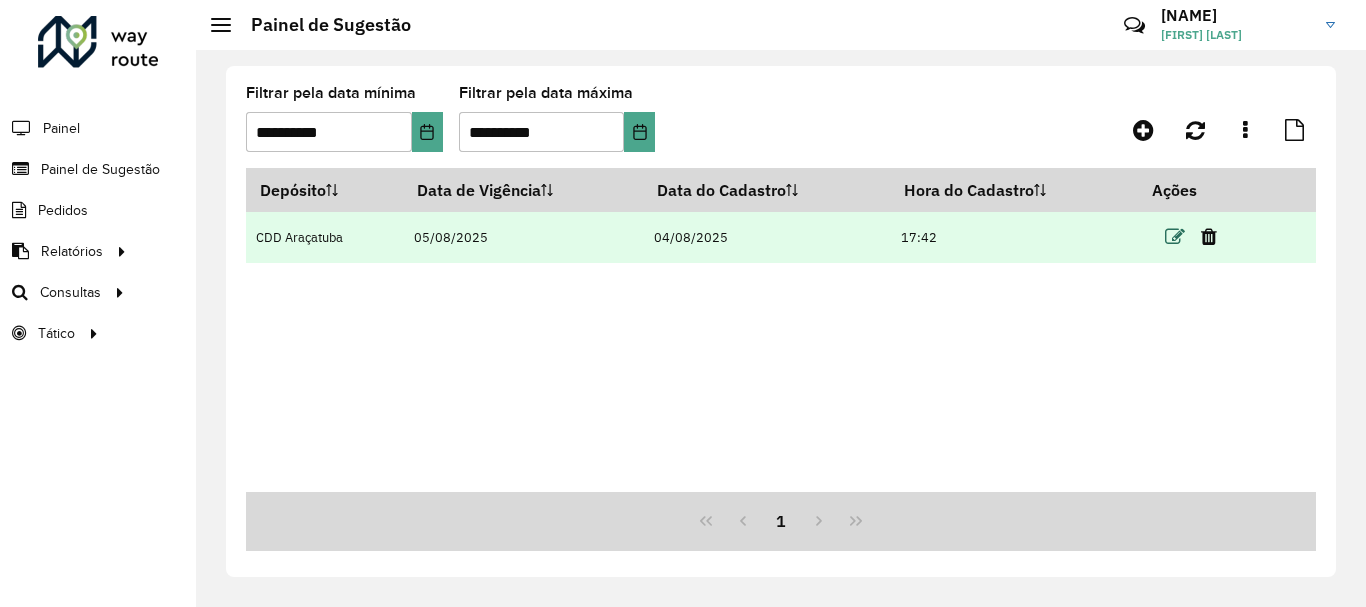 click at bounding box center [1175, 237] 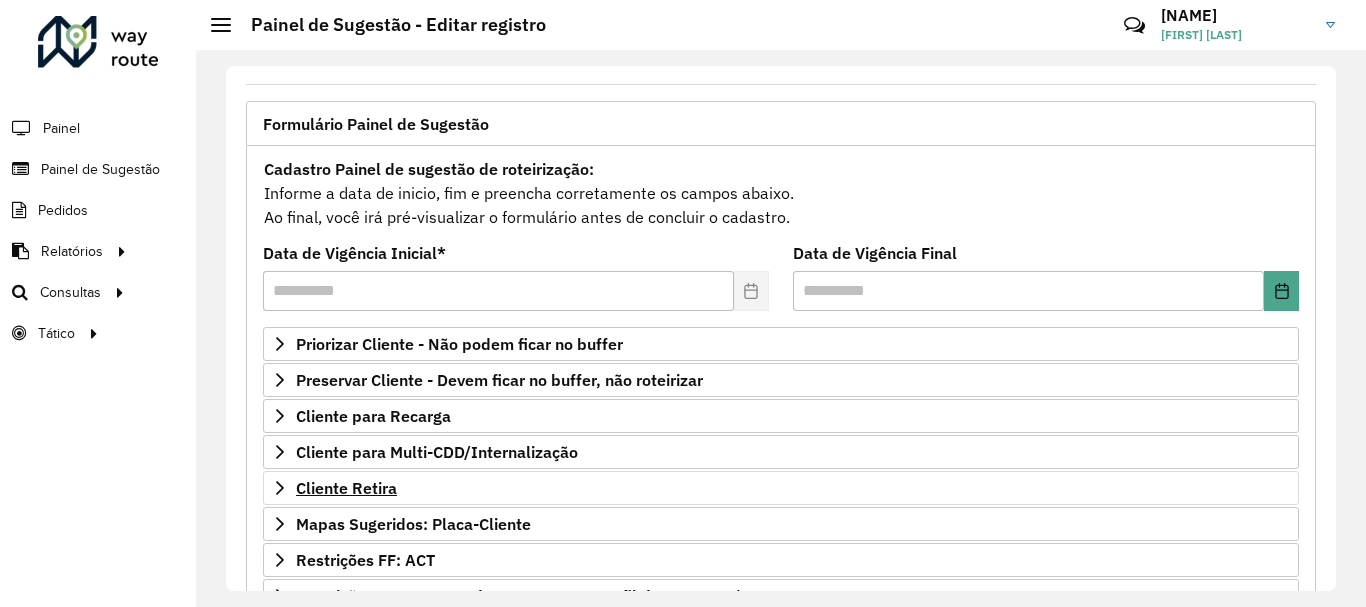 scroll, scrollTop: 200, scrollLeft: 0, axis: vertical 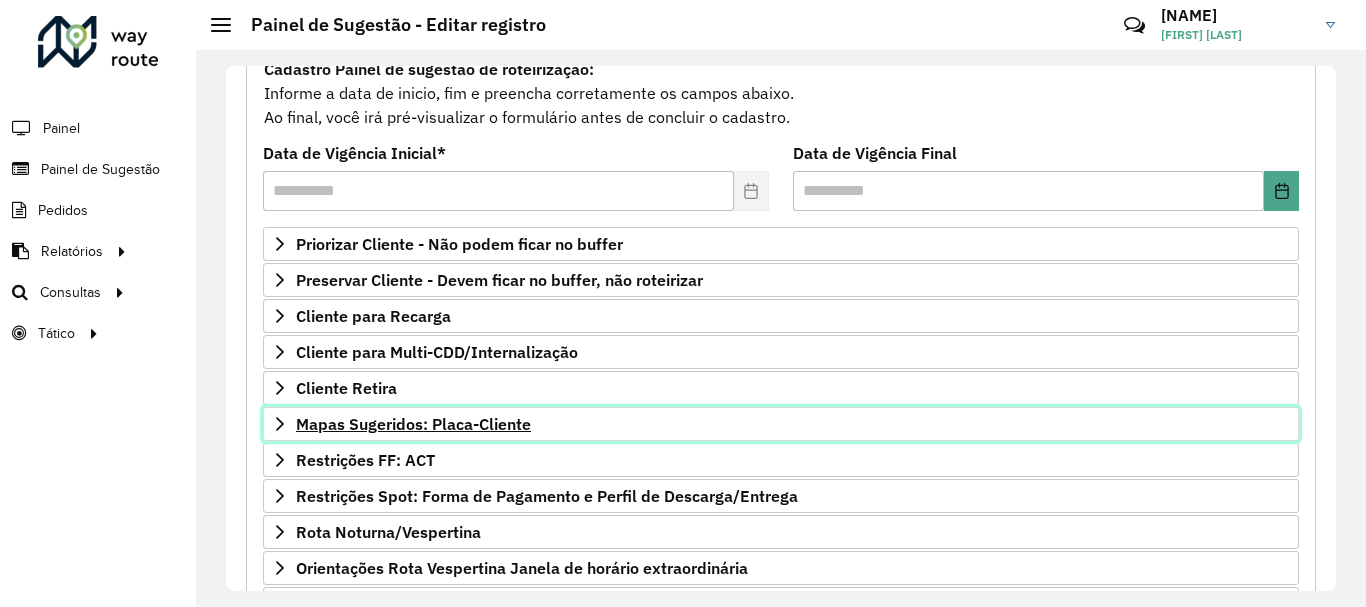 click on "Mapas Sugeridos: Placa-Cliente" at bounding box center [413, 424] 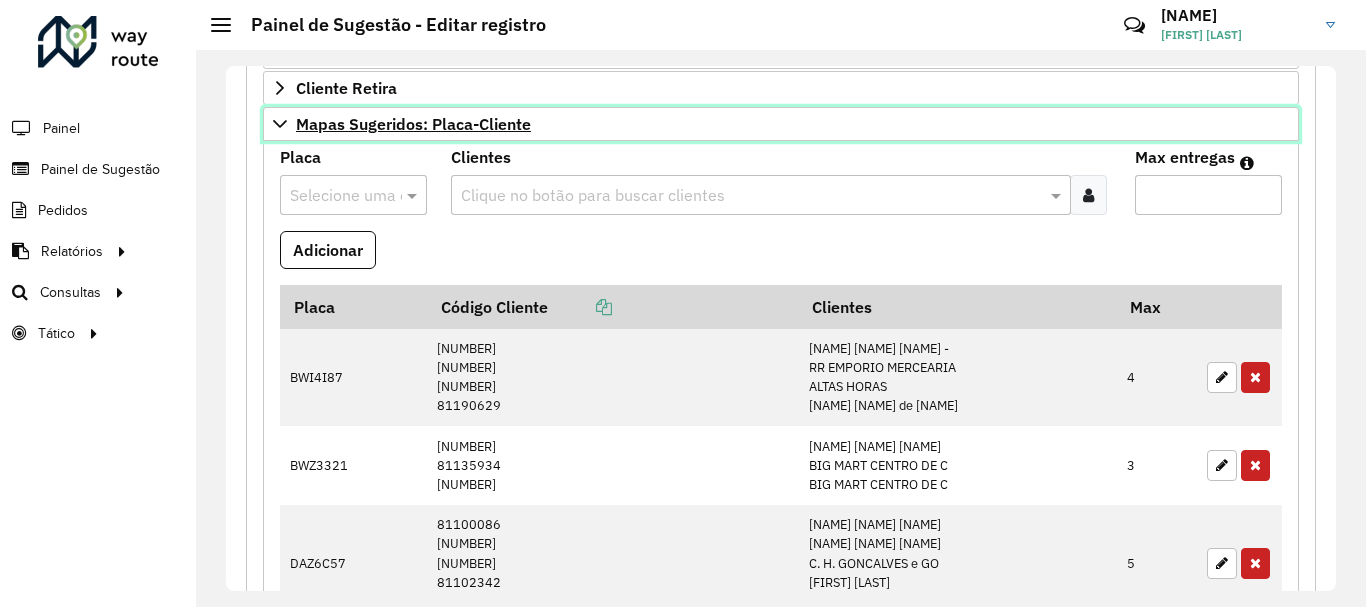 scroll, scrollTop: 600, scrollLeft: 0, axis: vertical 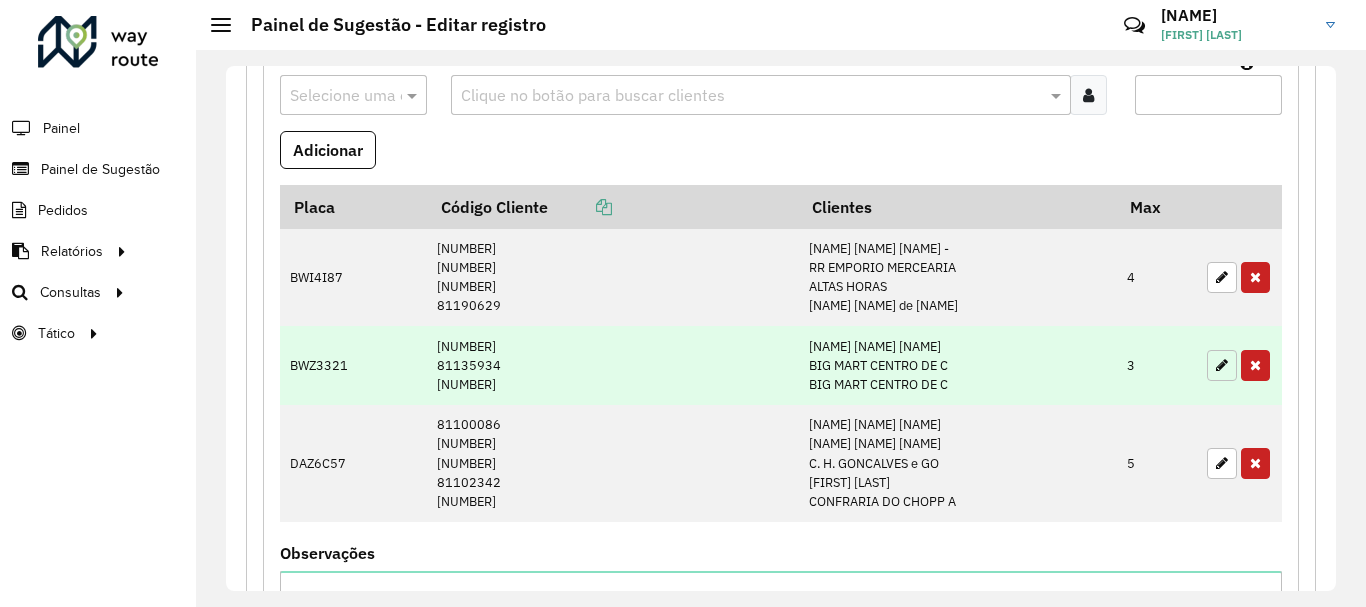 click at bounding box center (1222, 365) 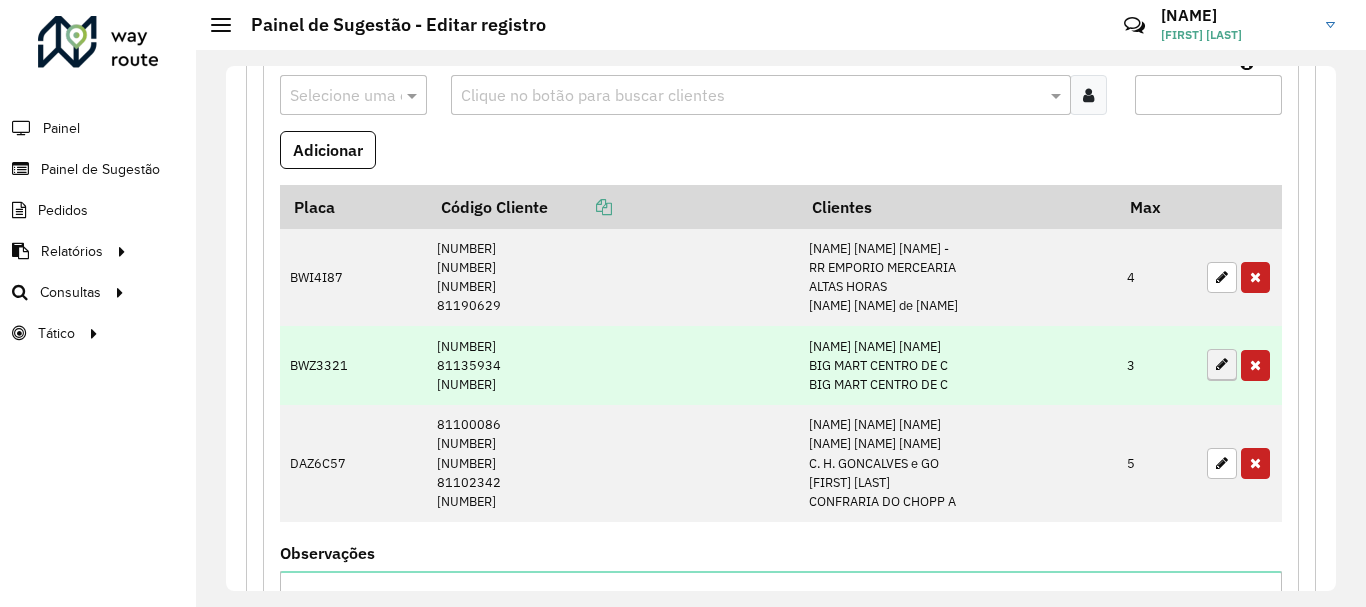 type on "*" 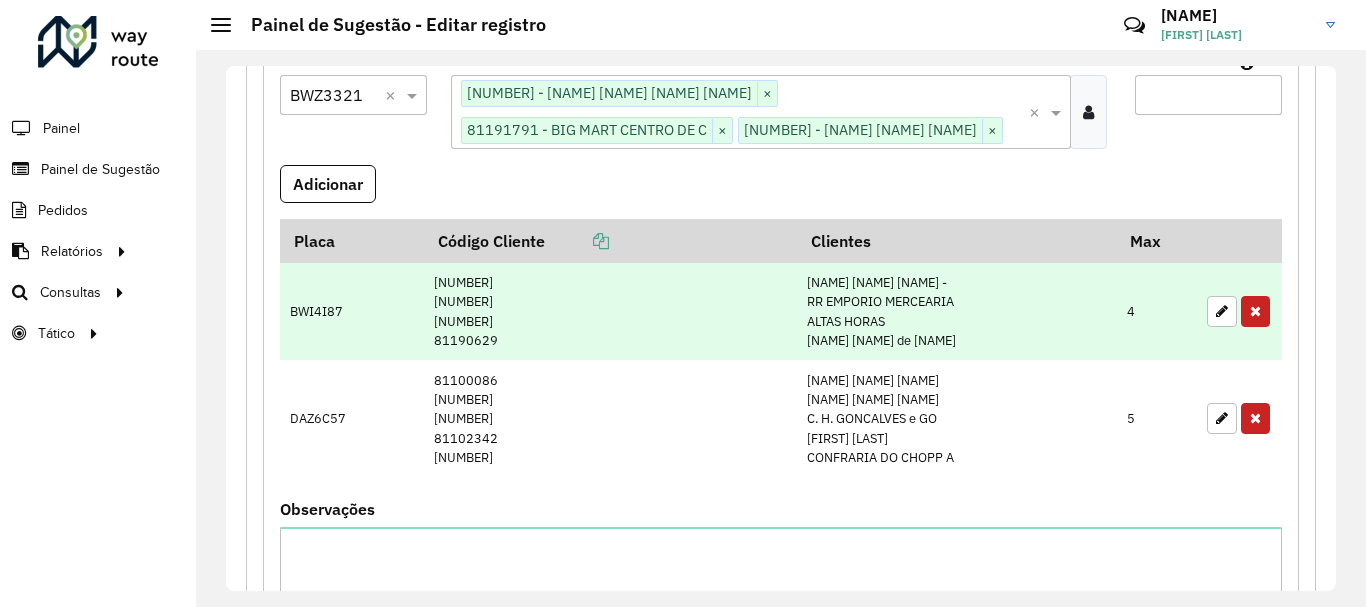 scroll, scrollTop: 400, scrollLeft: 0, axis: vertical 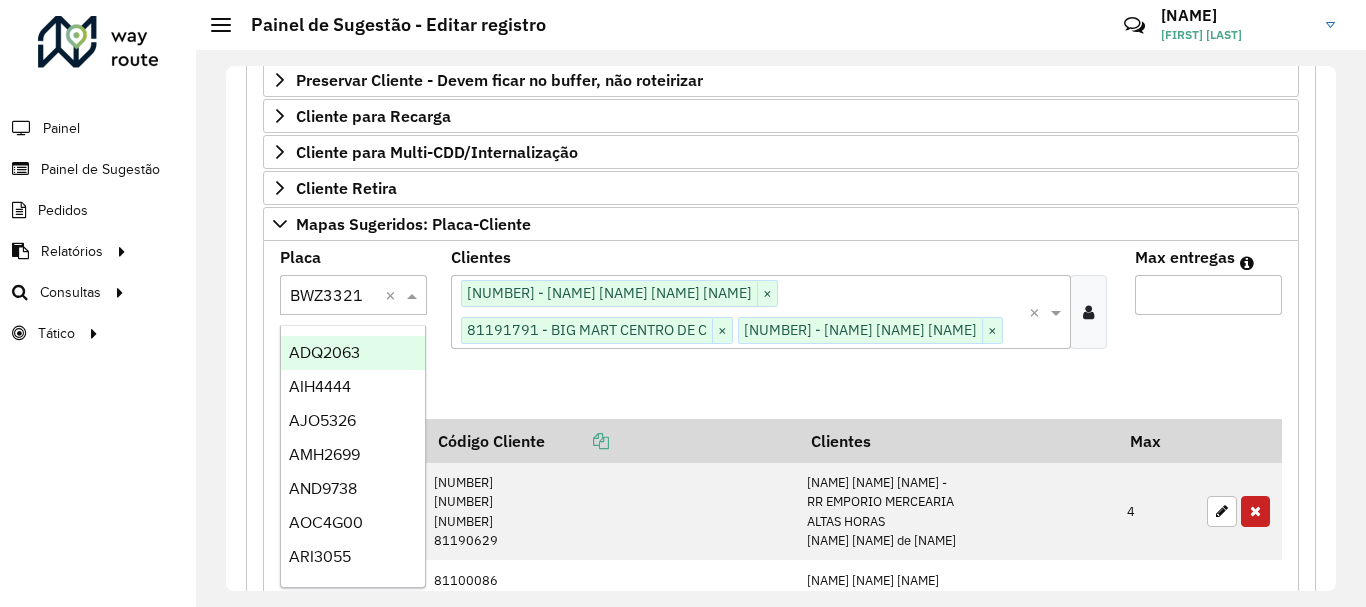 click at bounding box center (414, 295) 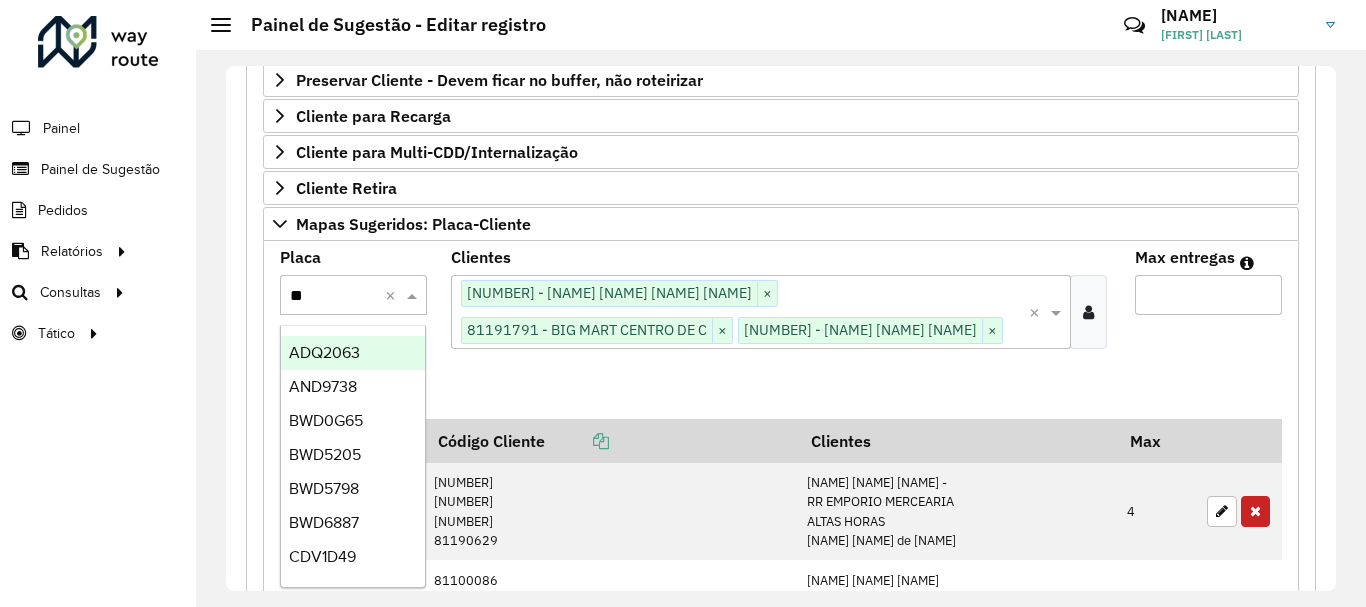 type on "***" 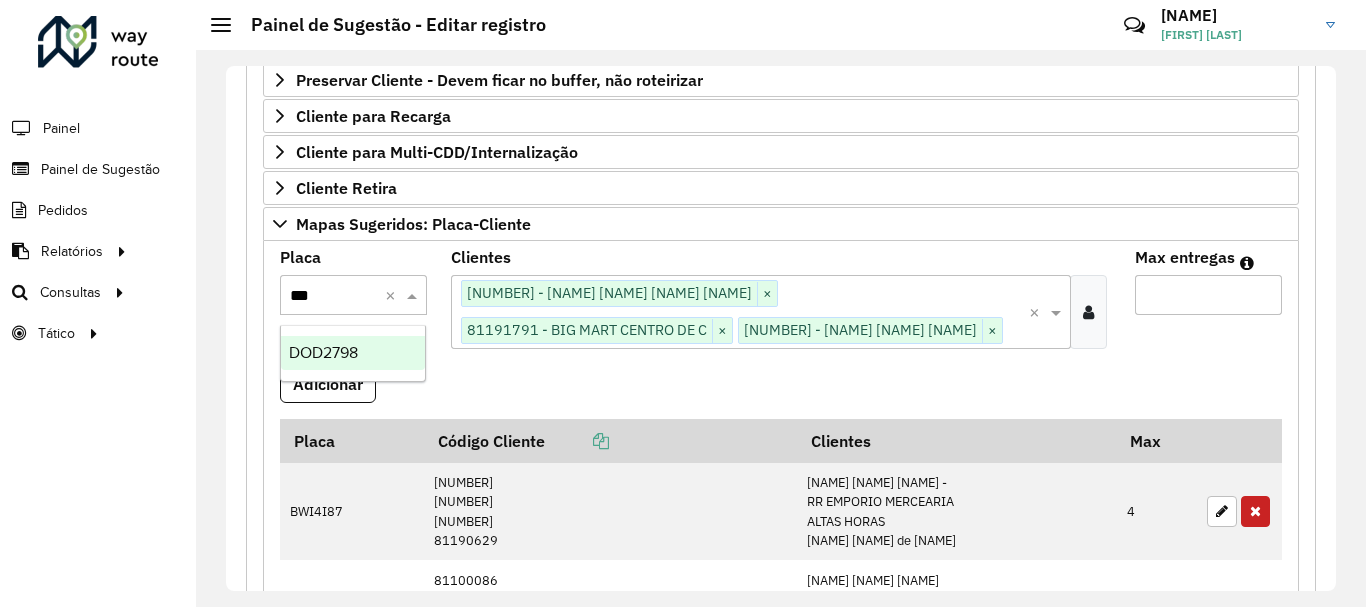 click on "DOD2798" at bounding box center [323, 352] 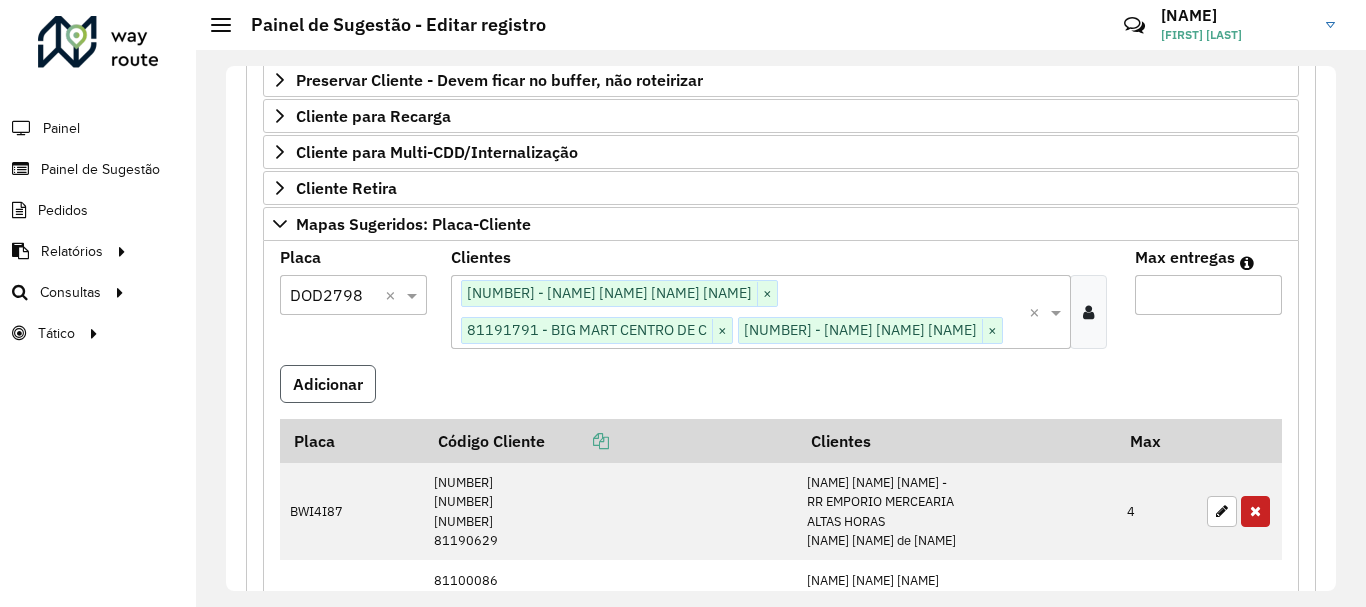 click on "Adicionar" at bounding box center (328, 384) 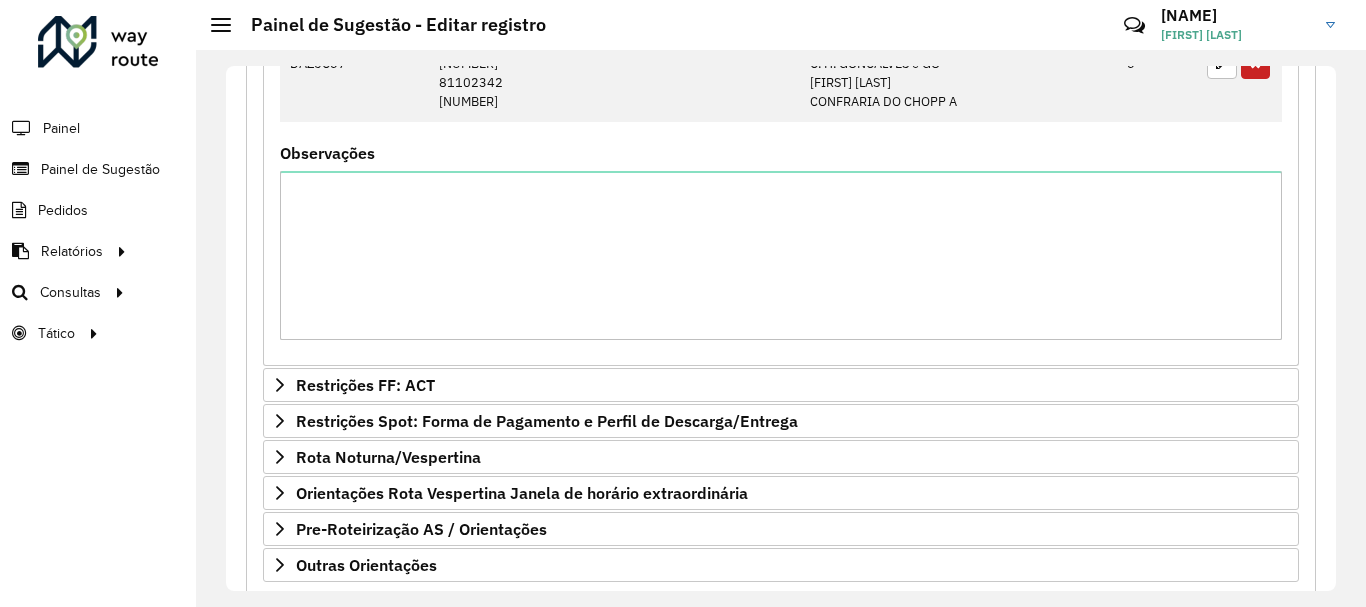 scroll, scrollTop: 1115, scrollLeft: 0, axis: vertical 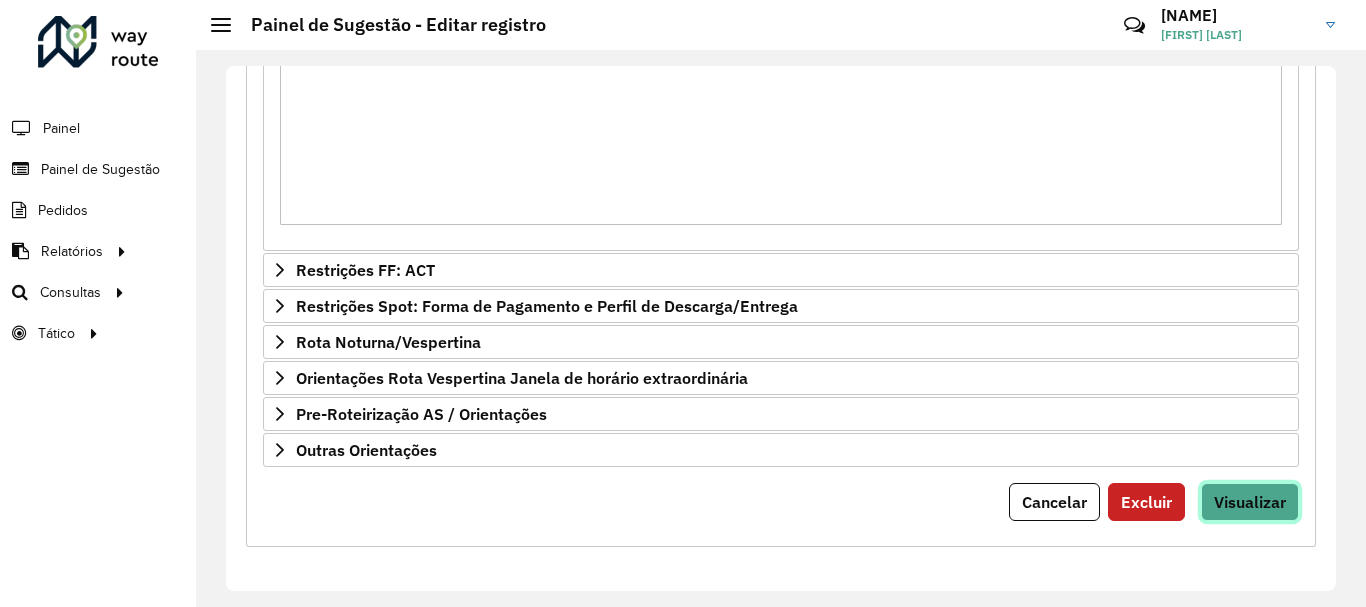 click on "Visualizar" at bounding box center (1250, 502) 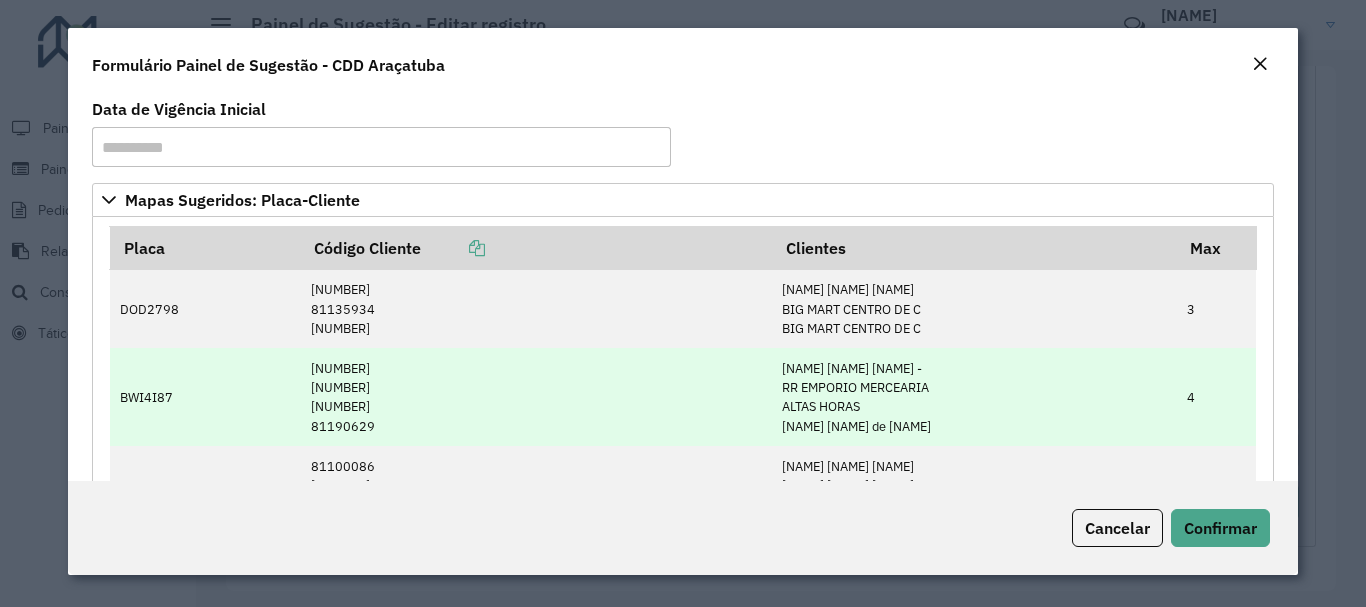 scroll, scrollTop: 100, scrollLeft: 0, axis: vertical 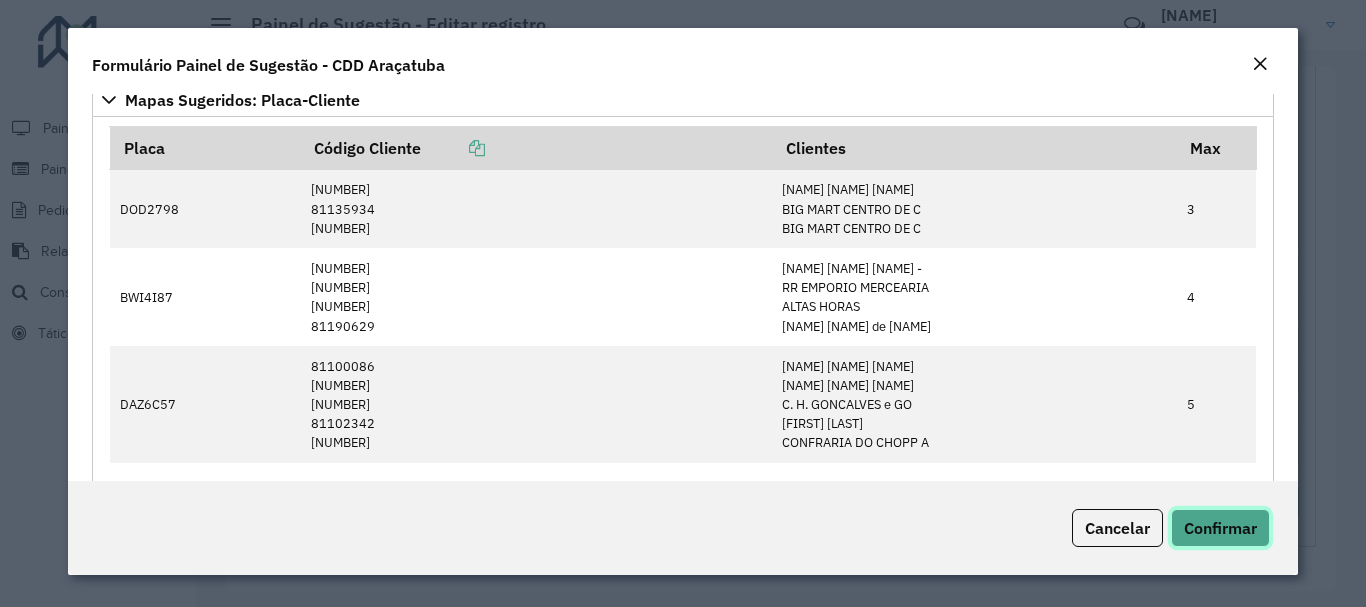 click on "Confirmar" 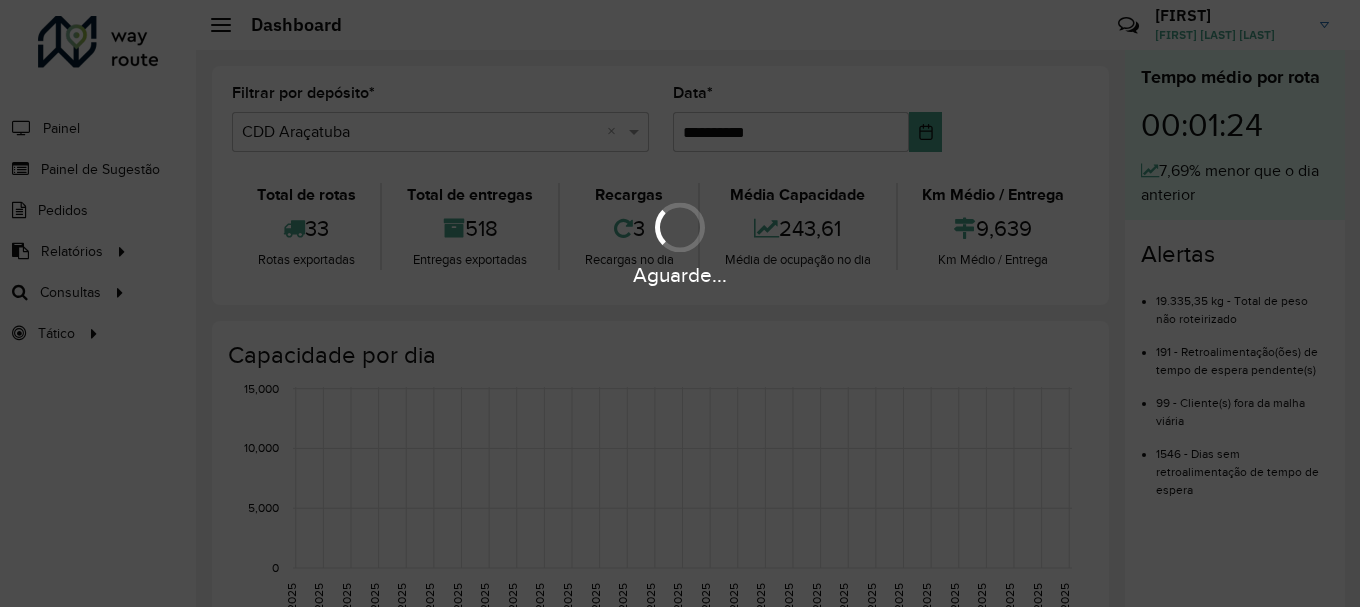 scroll, scrollTop: 0, scrollLeft: 0, axis: both 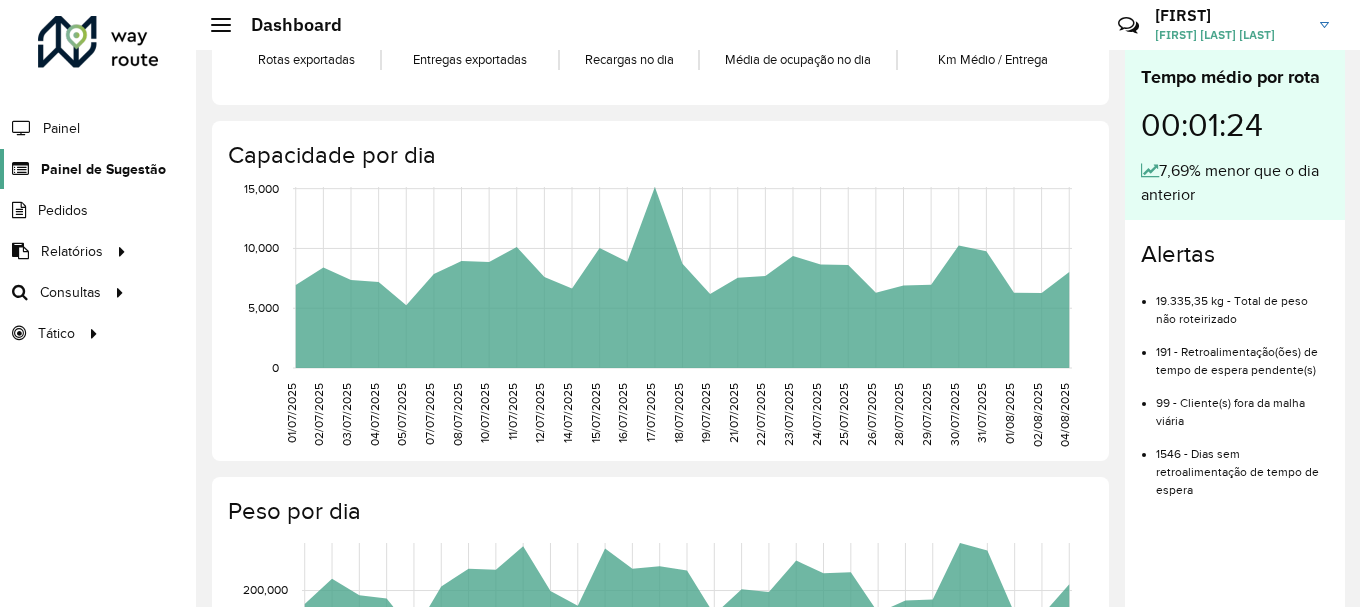 click on "Painel de Sugestão" 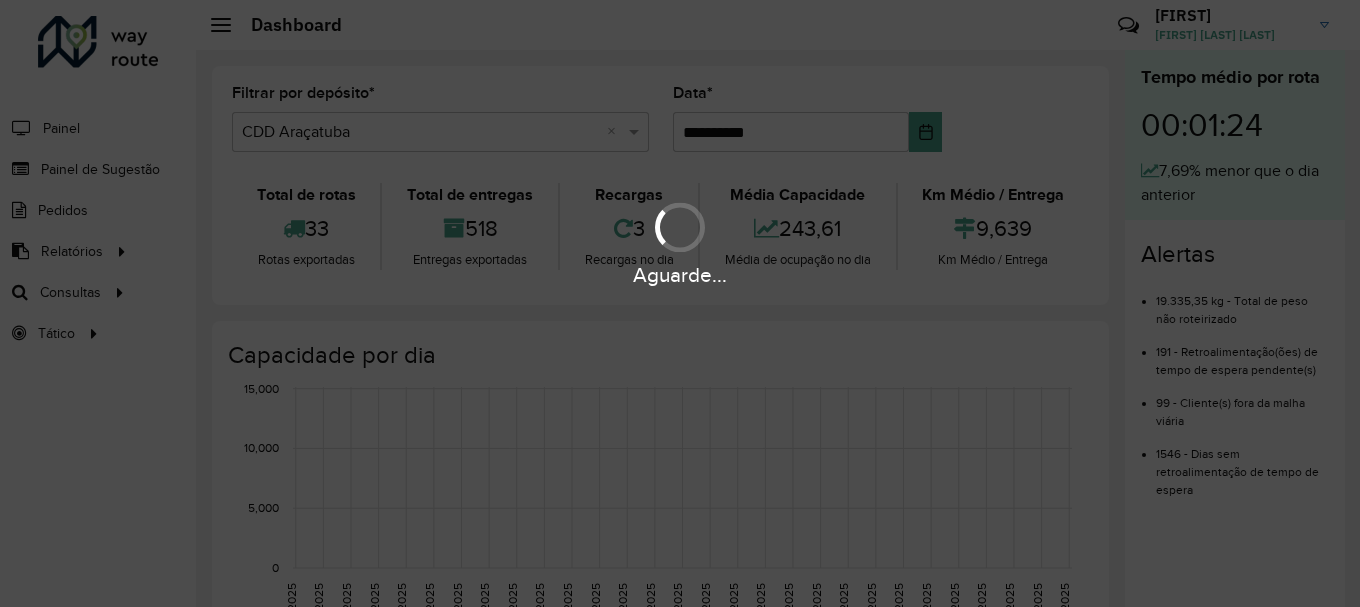 scroll, scrollTop: 0, scrollLeft: 0, axis: both 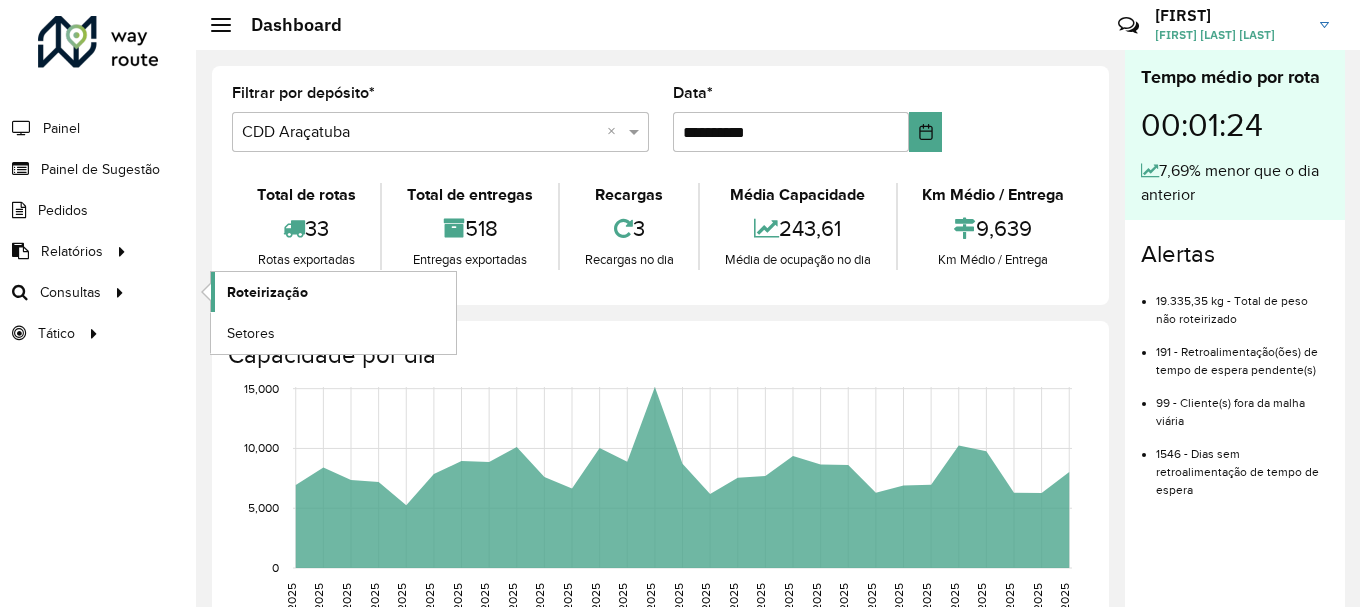 click on "Roteirização" 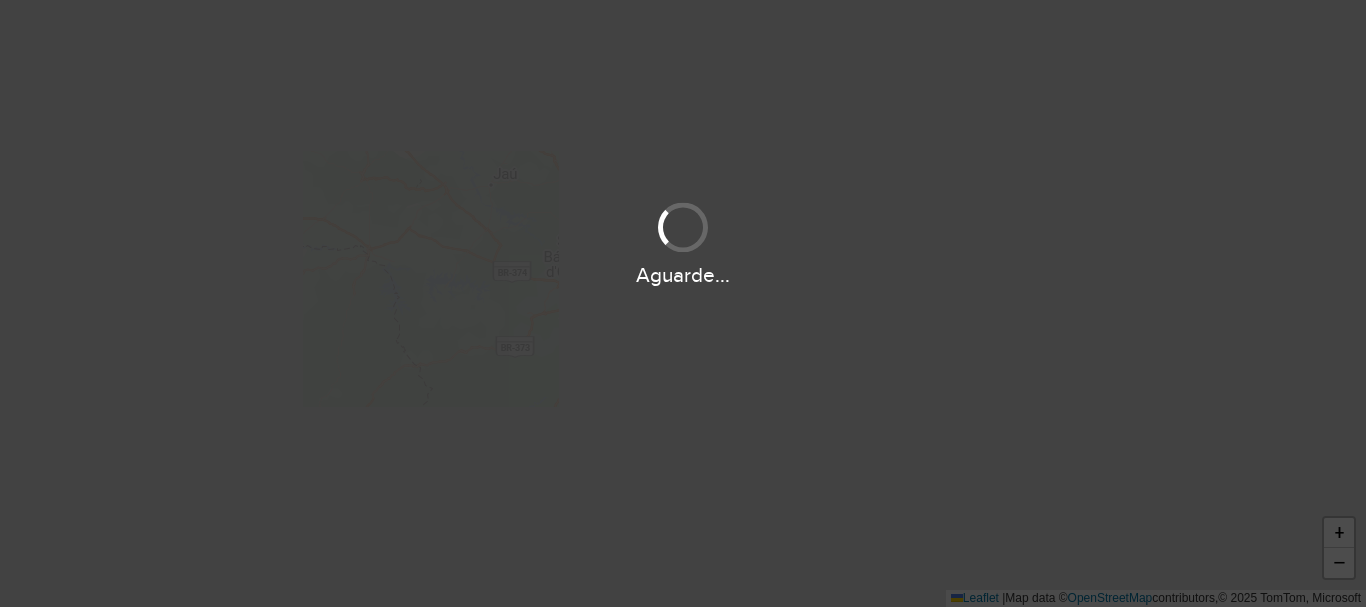 scroll, scrollTop: 0, scrollLeft: 0, axis: both 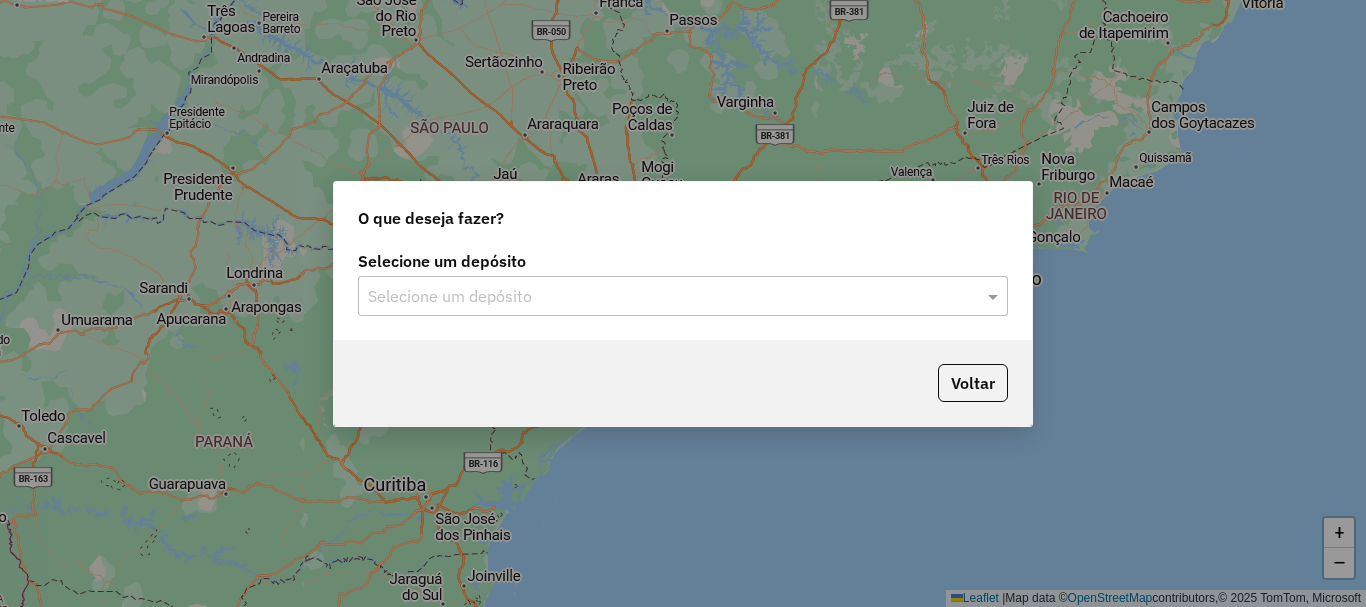 click on "Selecione um depósito" 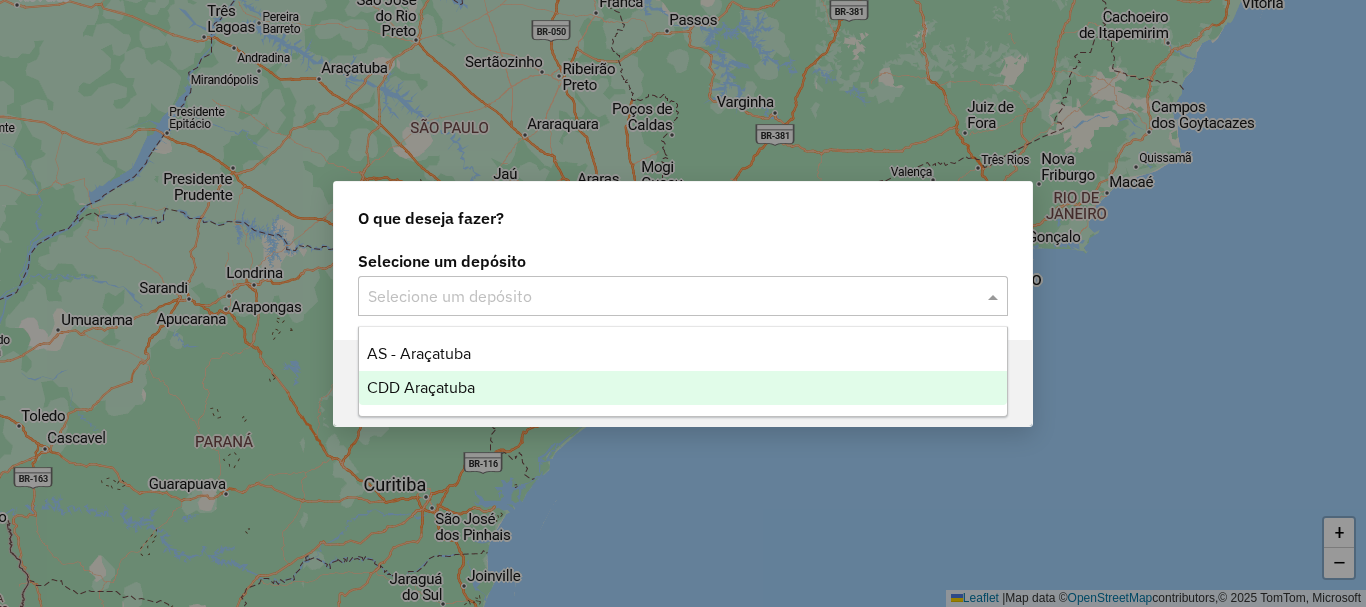 click on "CDD Araçatuba" at bounding box center [683, 388] 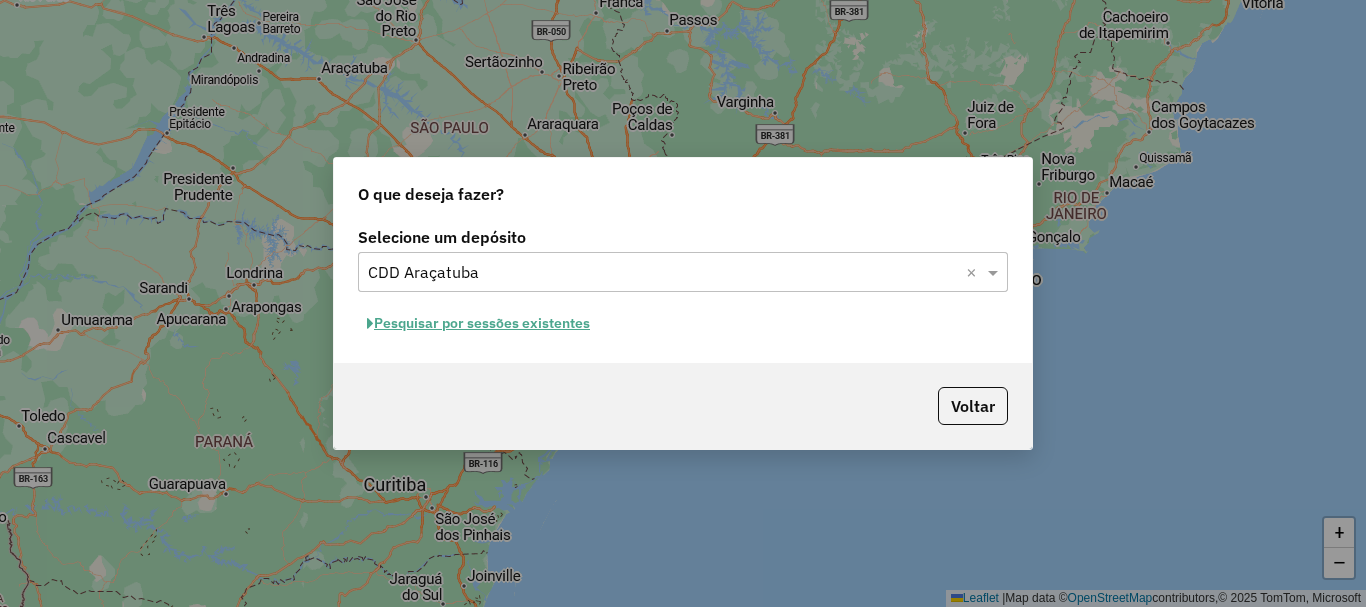 click on "Pesquisar por sessões existentes" 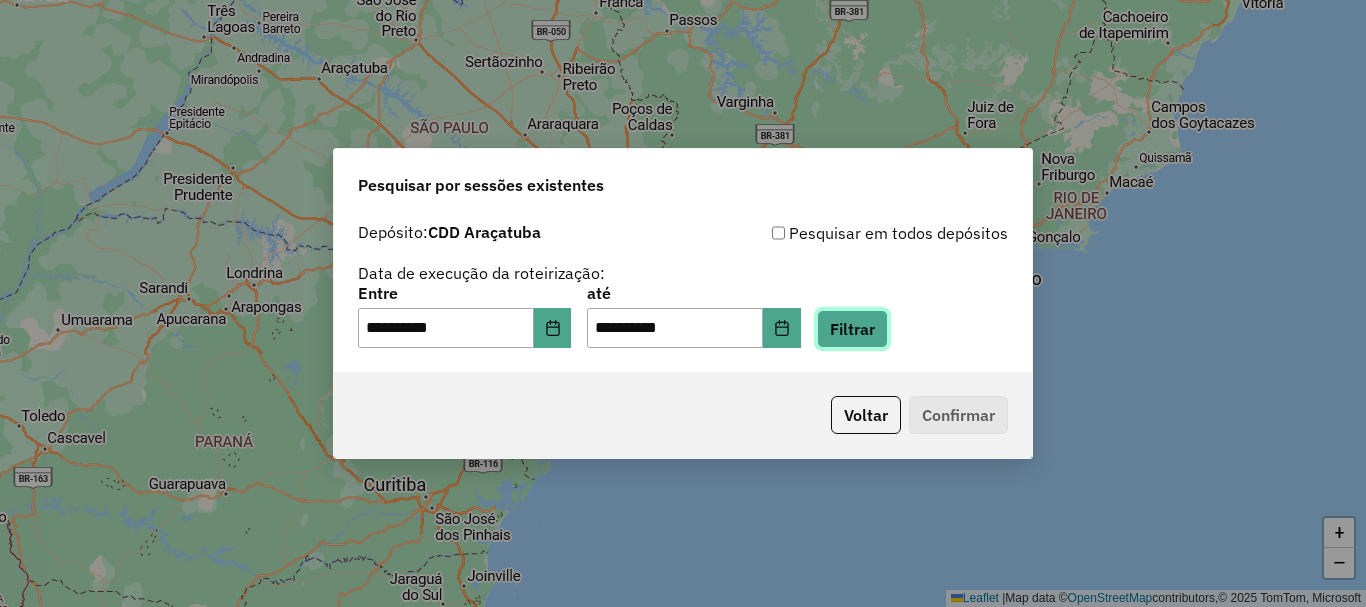 click on "Filtrar" 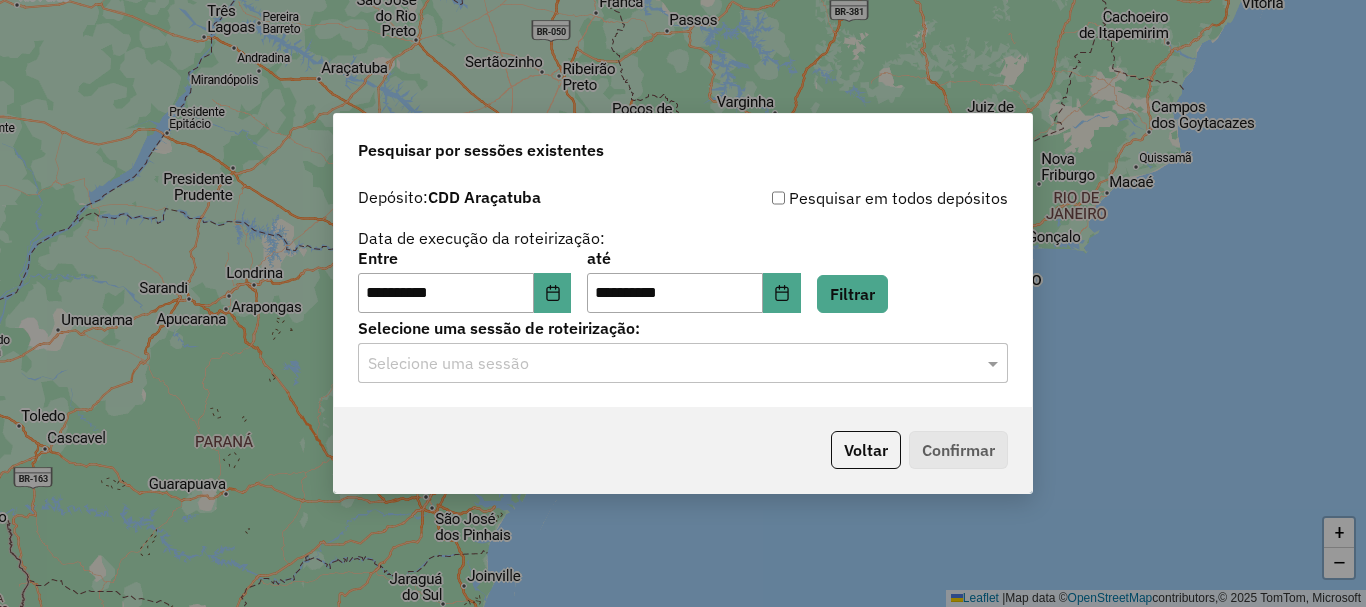 click 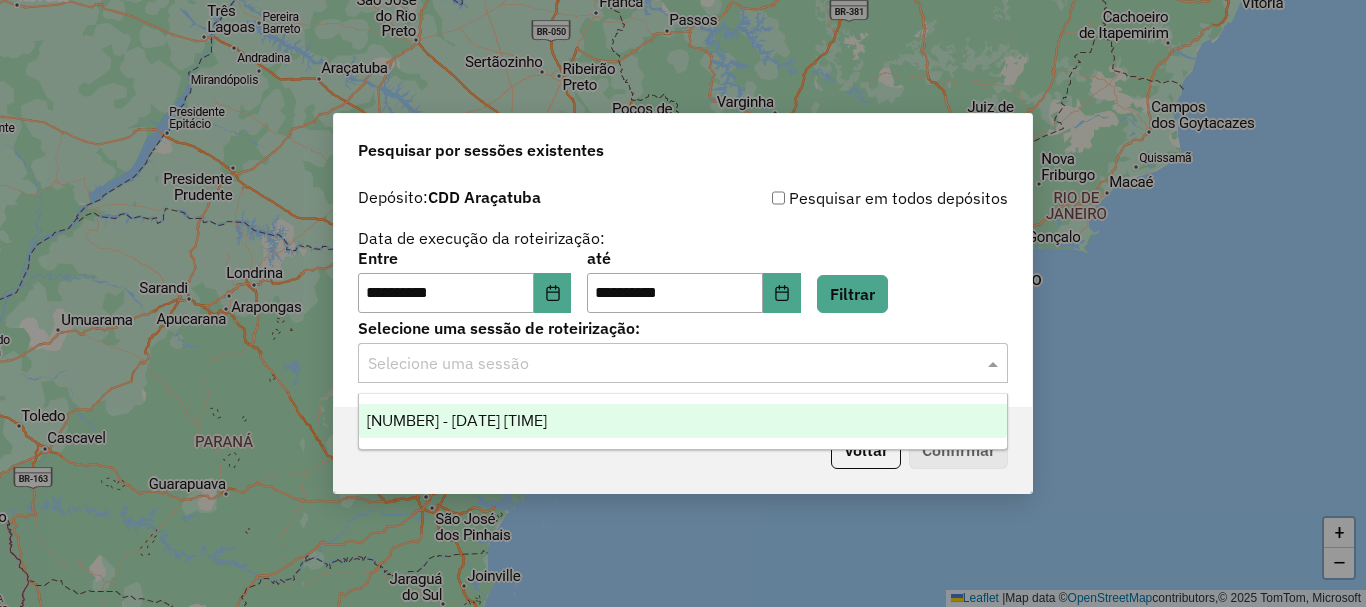 click on "1223075 - 04/08/2025 15:37" at bounding box center (457, 420) 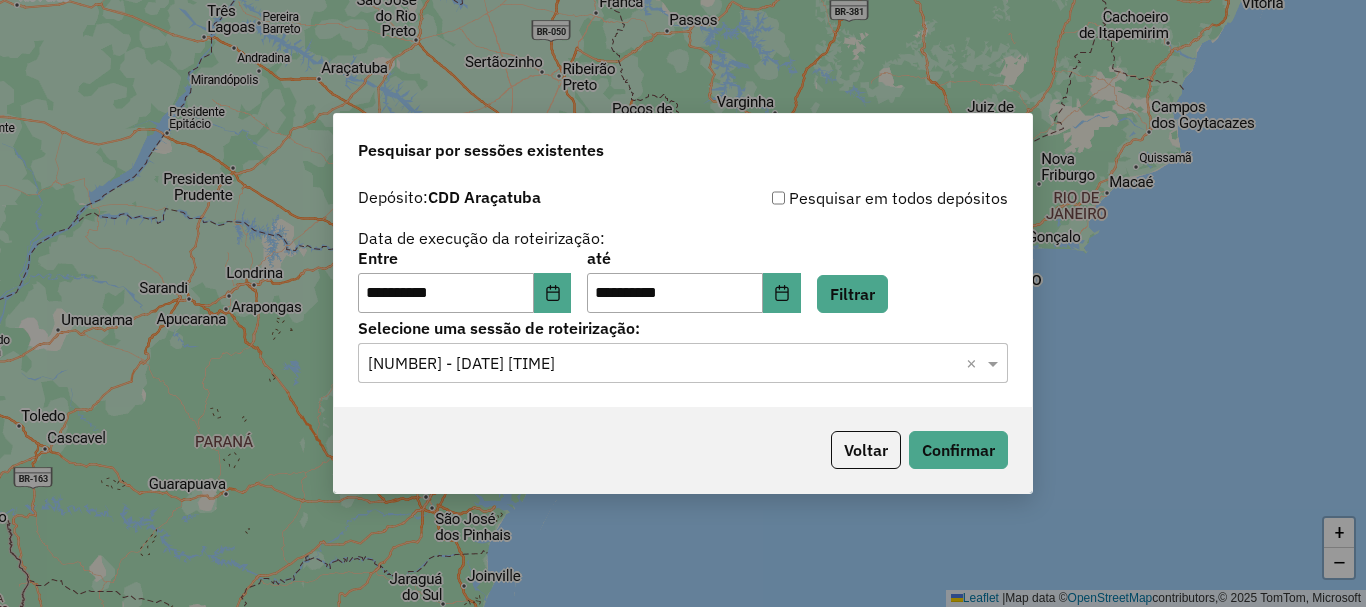 click on "Voltar   Confirmar" 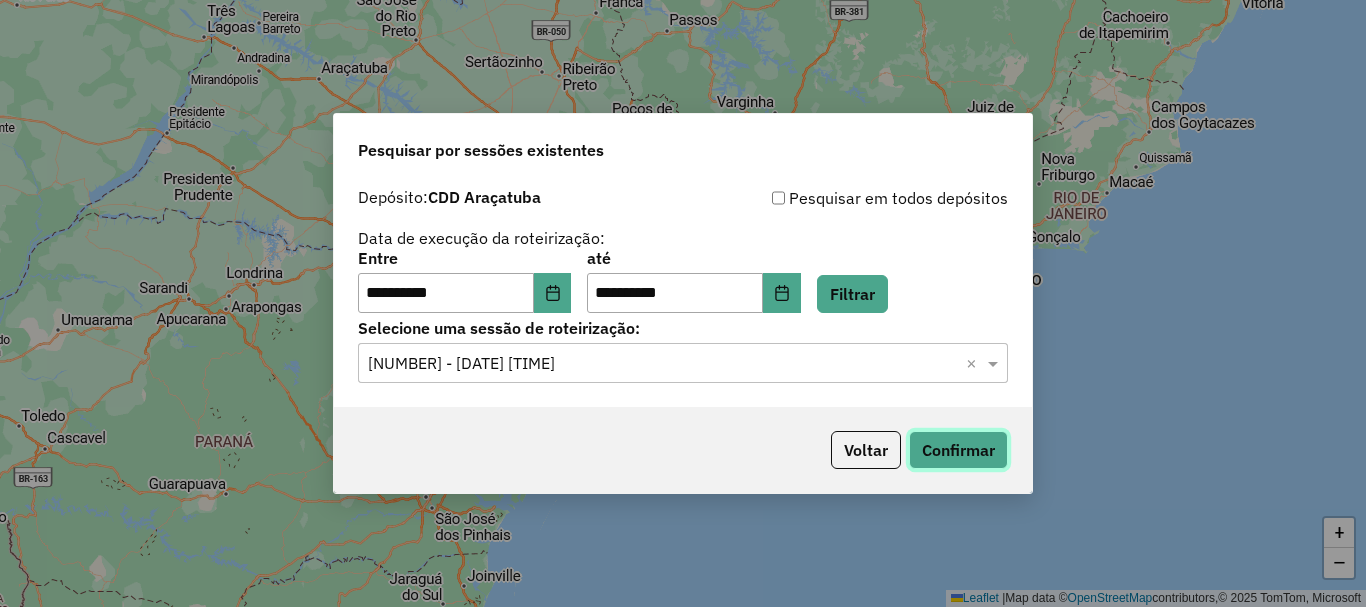 click on "Confirmar" 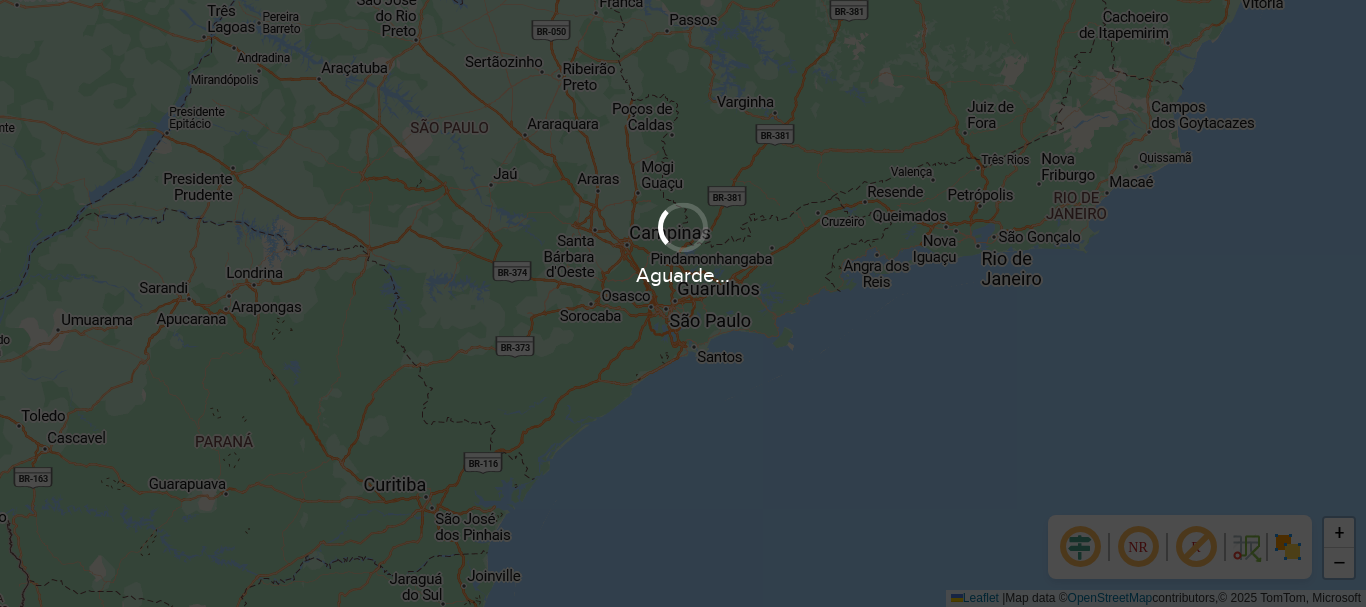 scroll, scrollTop: 0, scrollLeft: 0, axis: both 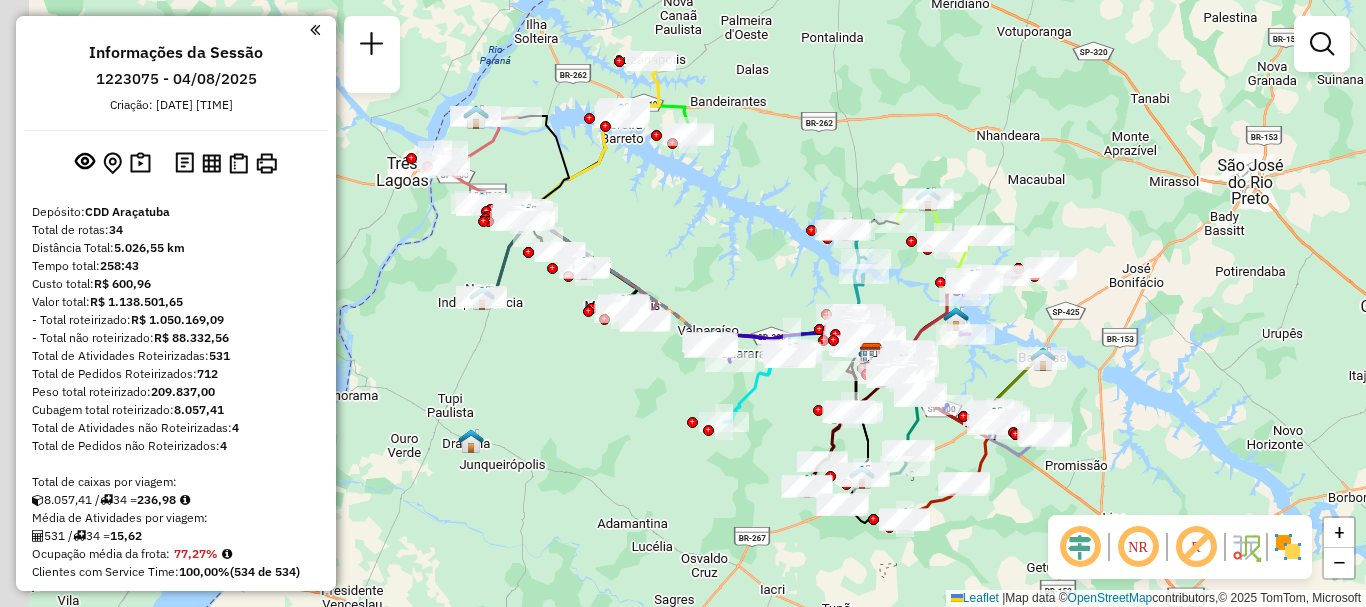 drag, startPoint x: 483, startPoint y: 289, endPoint x: 612, endPoint y: 380, distance: 157.86703 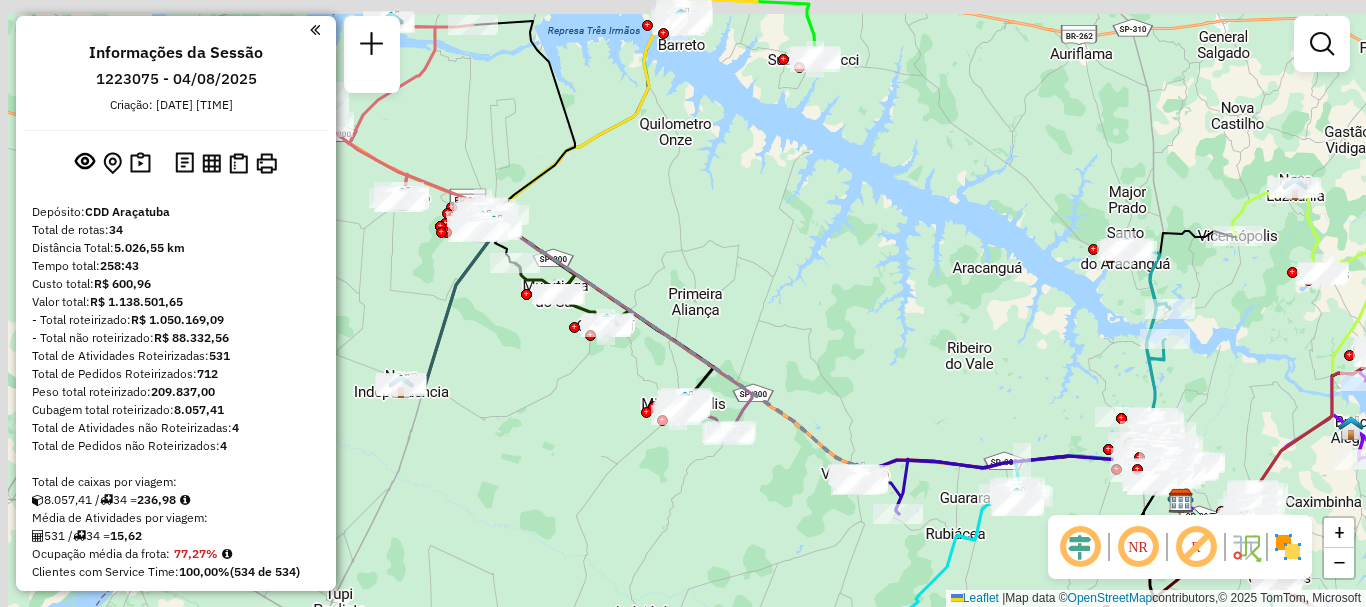 drag, startPoint x: 652, startPoint y: 254, endPoint x: 807, endPoint y: 269, distance: 155.72412 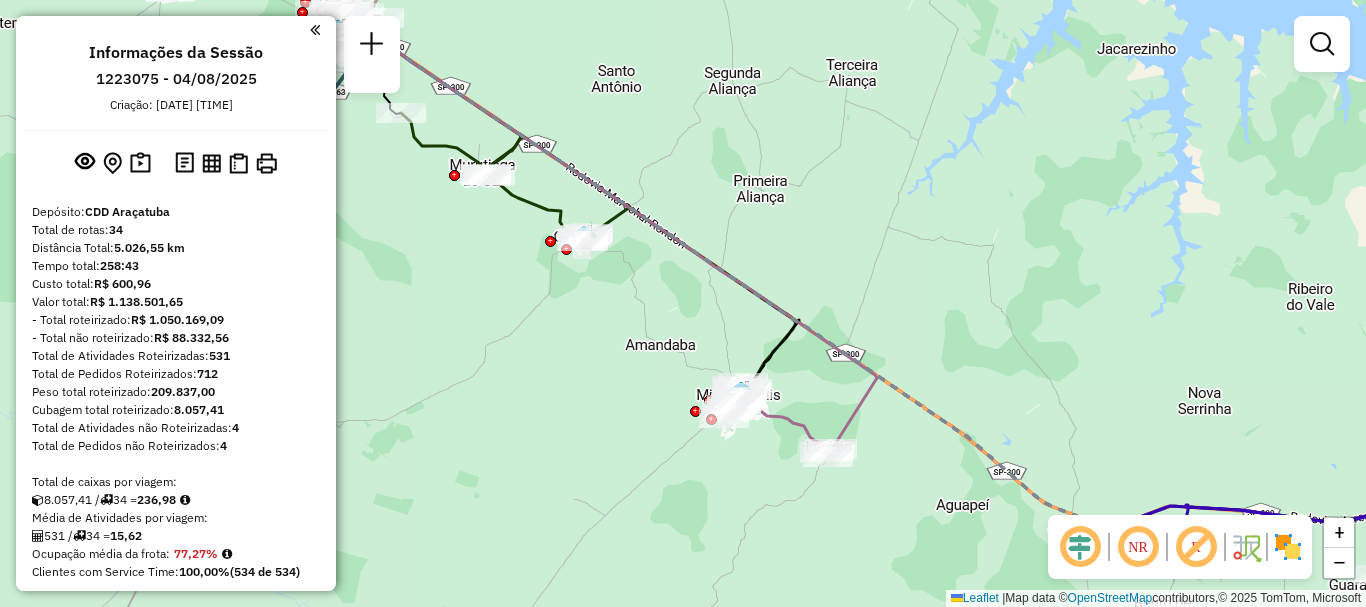 drag, startPoint x: 675, startPoint y: 292, endPoint x: 828, endPoint y: 170, distance: 195.68597 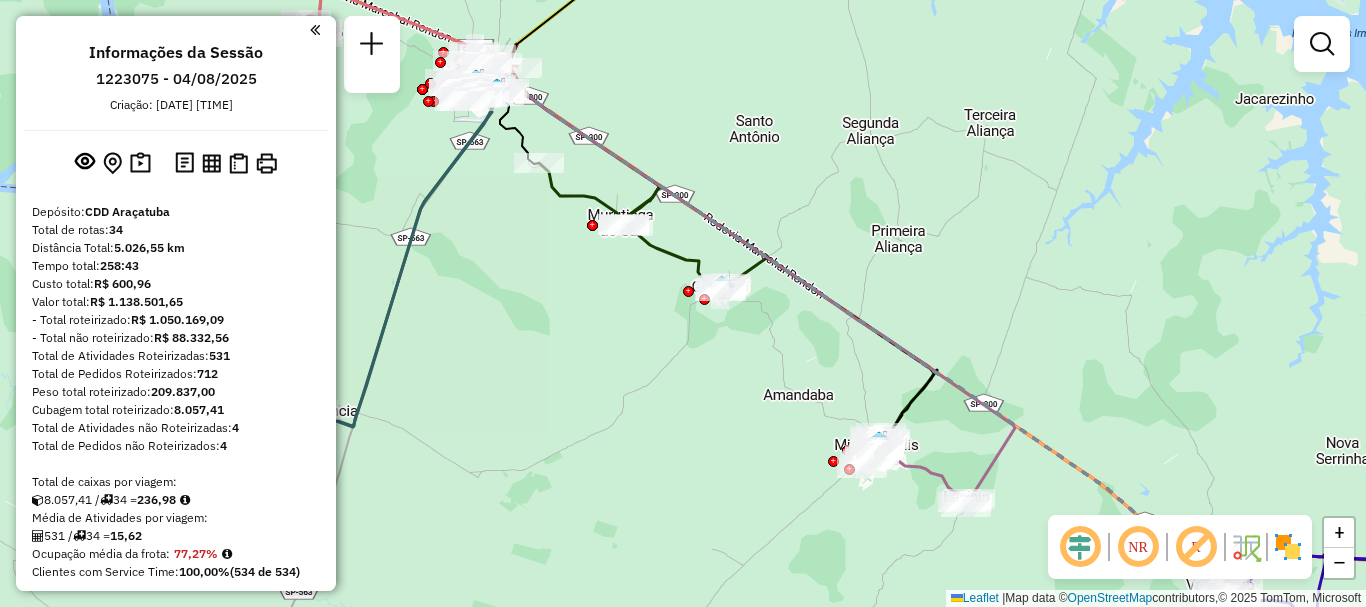 drag, startPoint x: 830, startPoint y: 258, endPoint x: 961, endPoint y: 303, distance: 138.51353 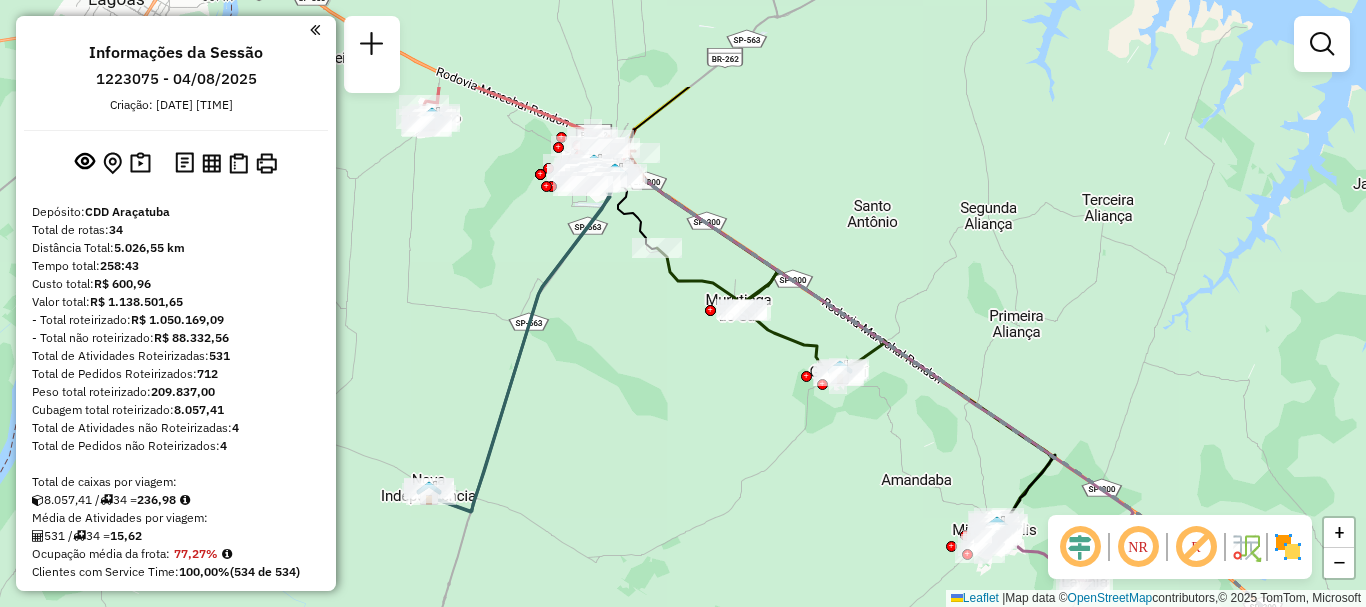 drag, startPoint x: 736, startPoint y: 265, endPoint x: 716, endPoint y: 413, distance: 149.34523 